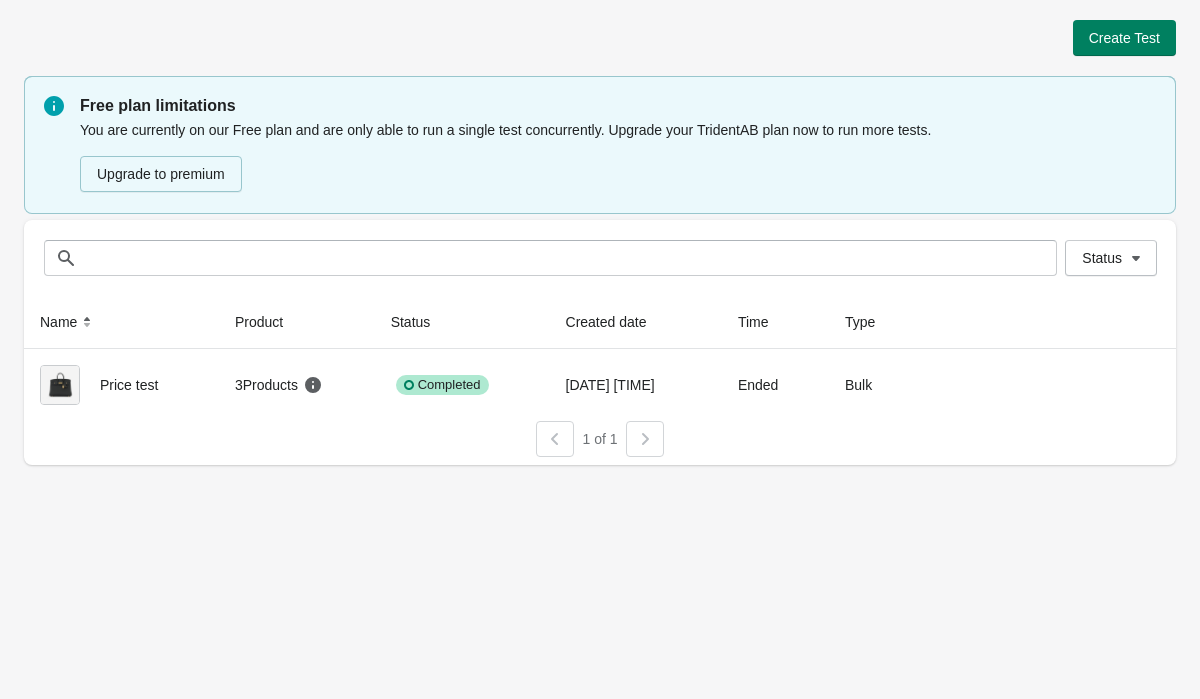 scroll, scrollTop: 0, scrollLeft: 0, axis: both 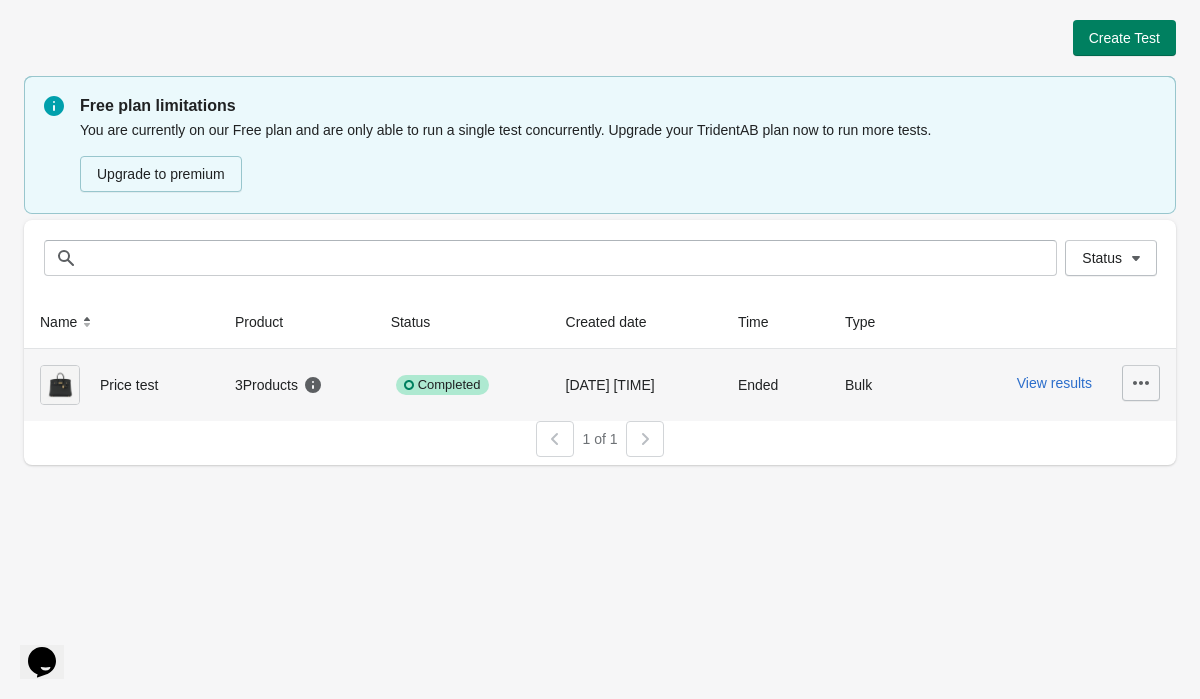 click 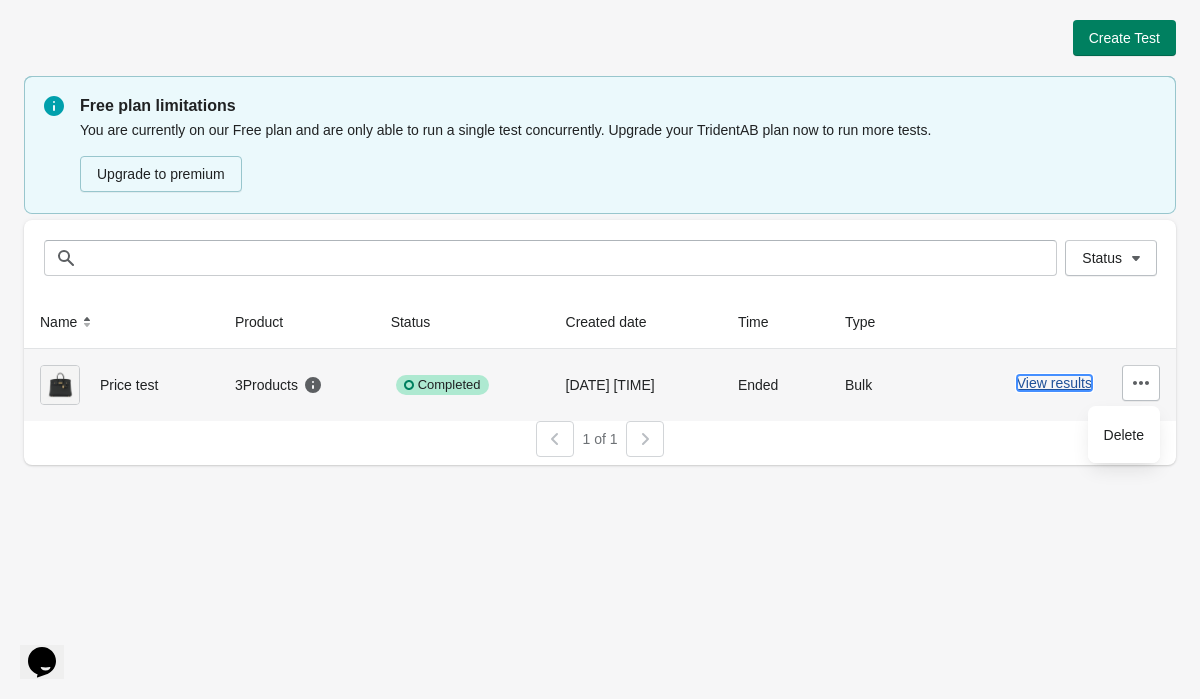 click on "View results" at bounding box center [1054, 383] 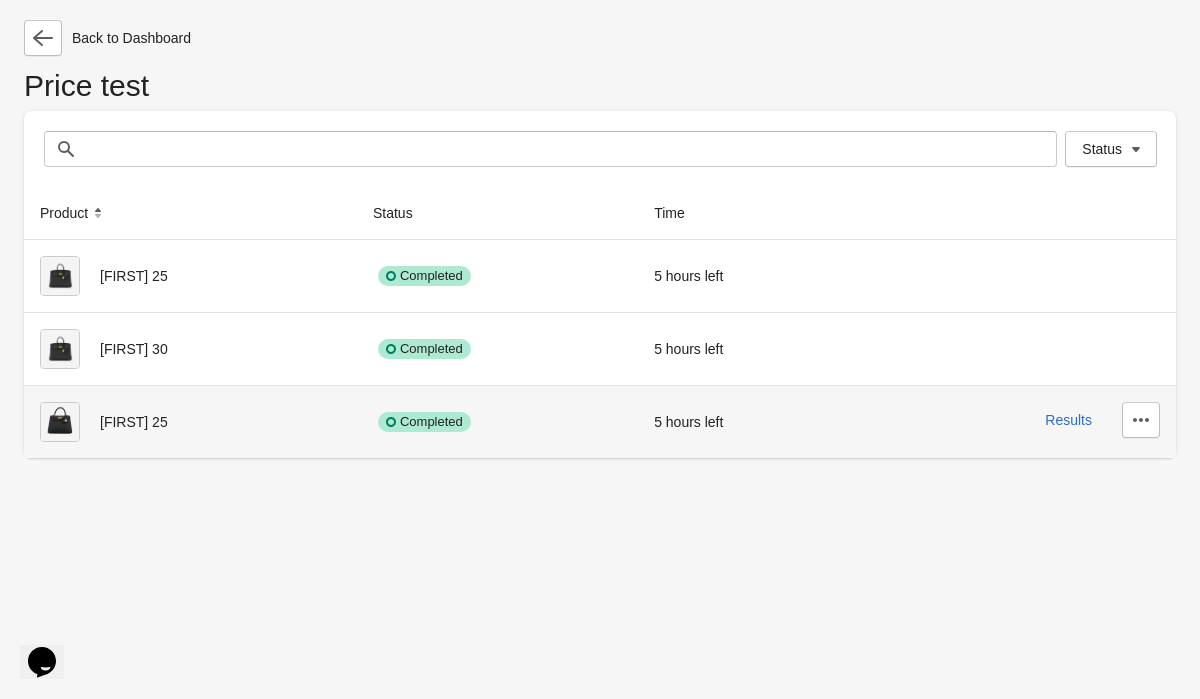 click on "Results" at bounding box center (1012, 420) 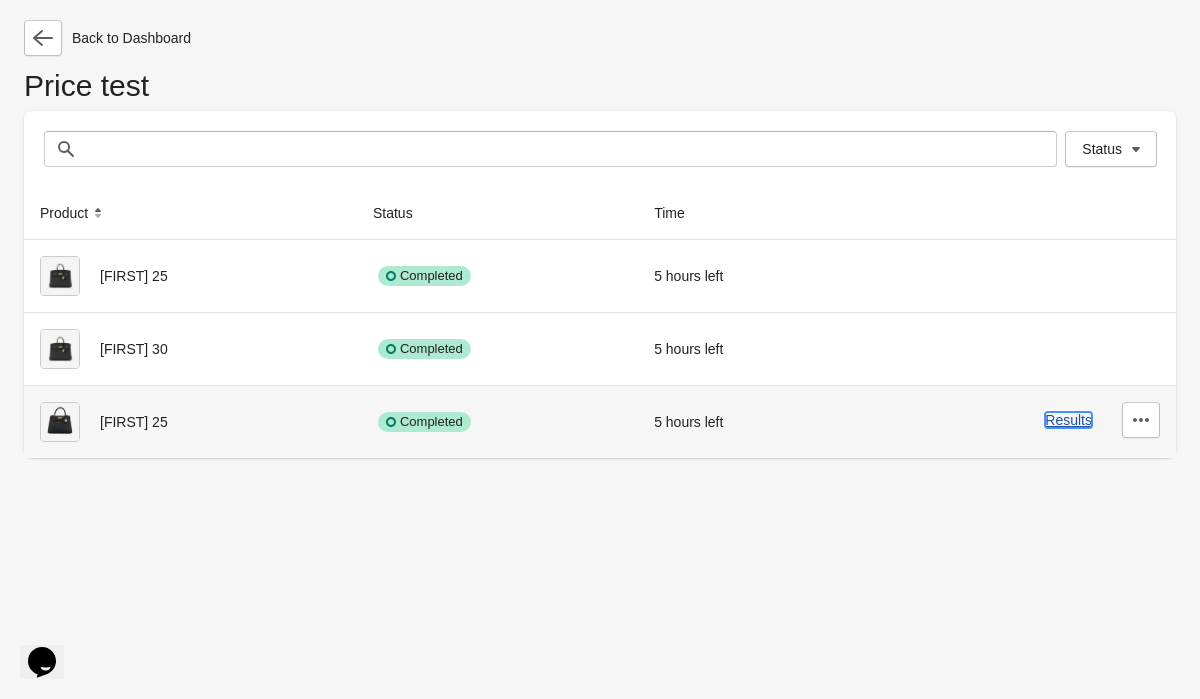 click on "Results" at bounding box center (1068, 420) 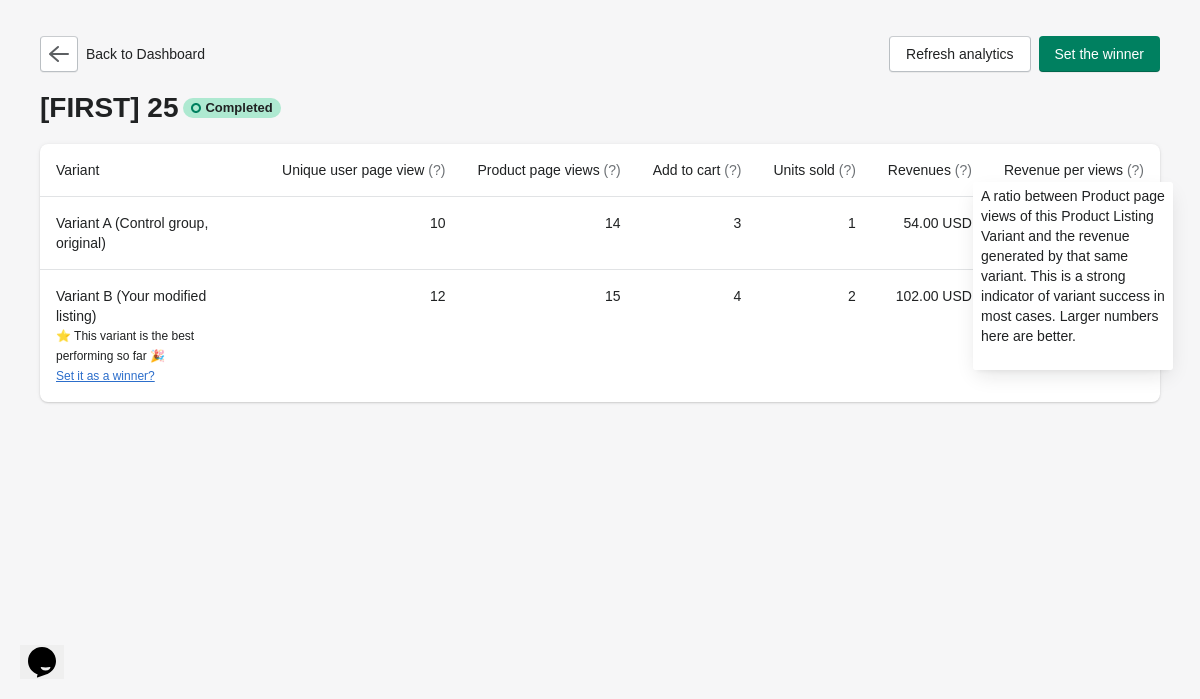 scroll, scrollTop: 0, scrollLeft: 0, axis: both 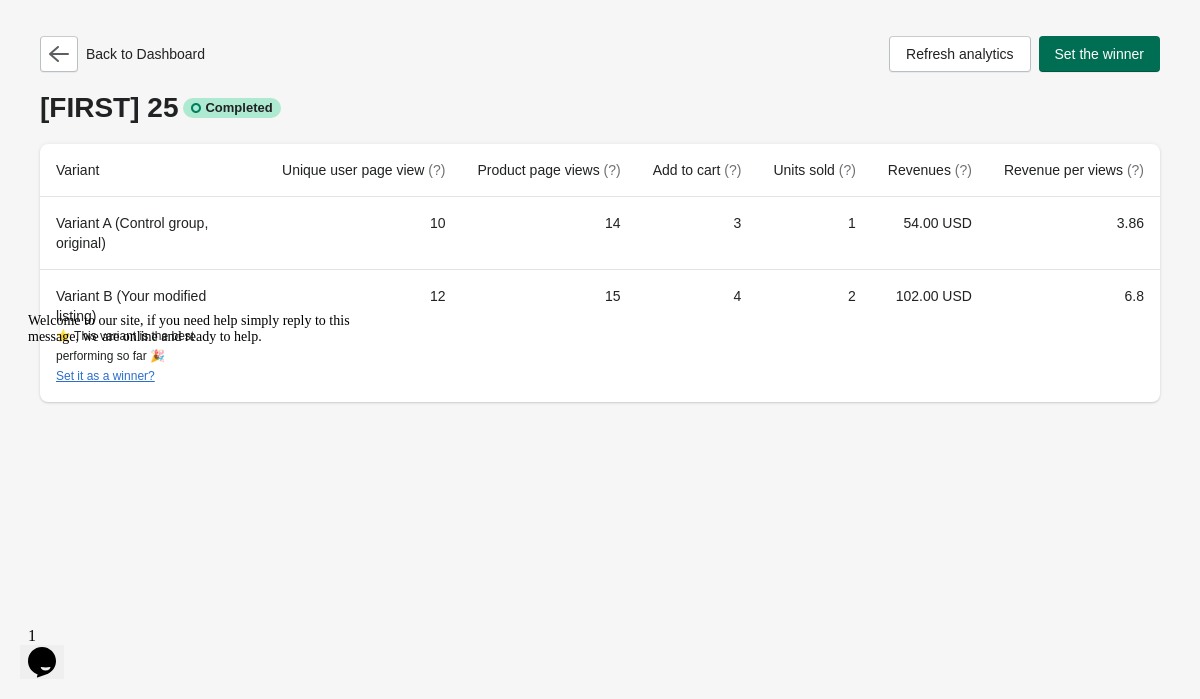 click on "Set the winner" at bounding box center (1100, 54) 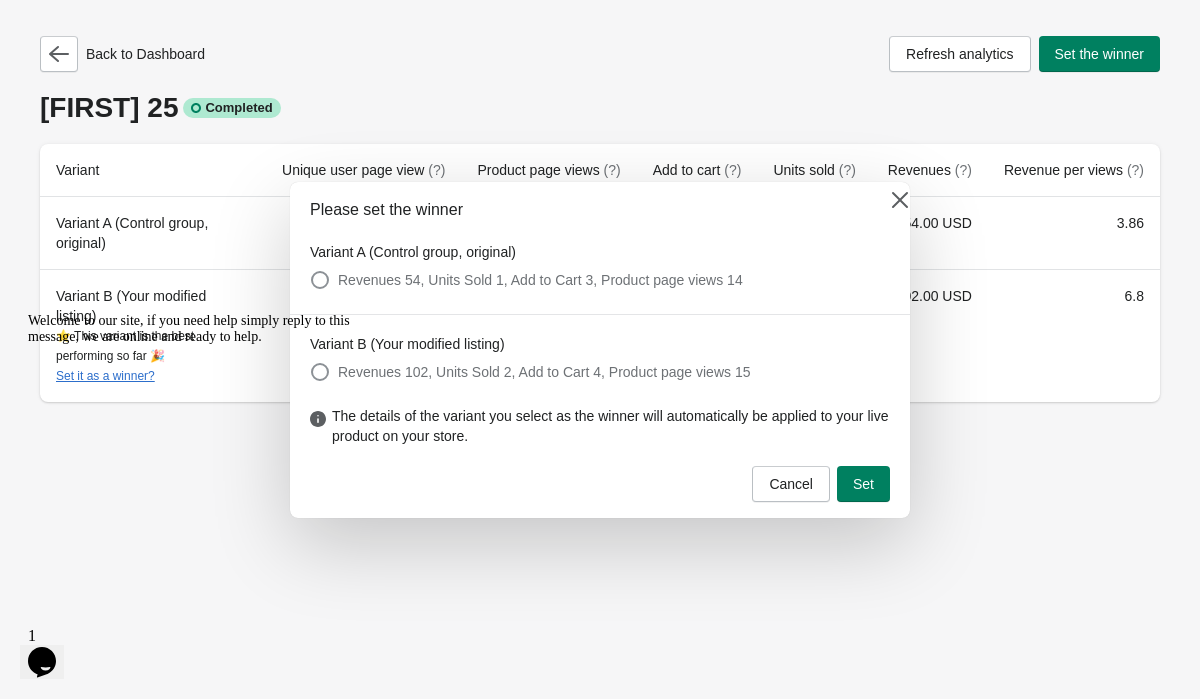 click on "Welcome to our site, if you need help simply reply to this message, we are online and ready to help." at bounding box center [208, 329] 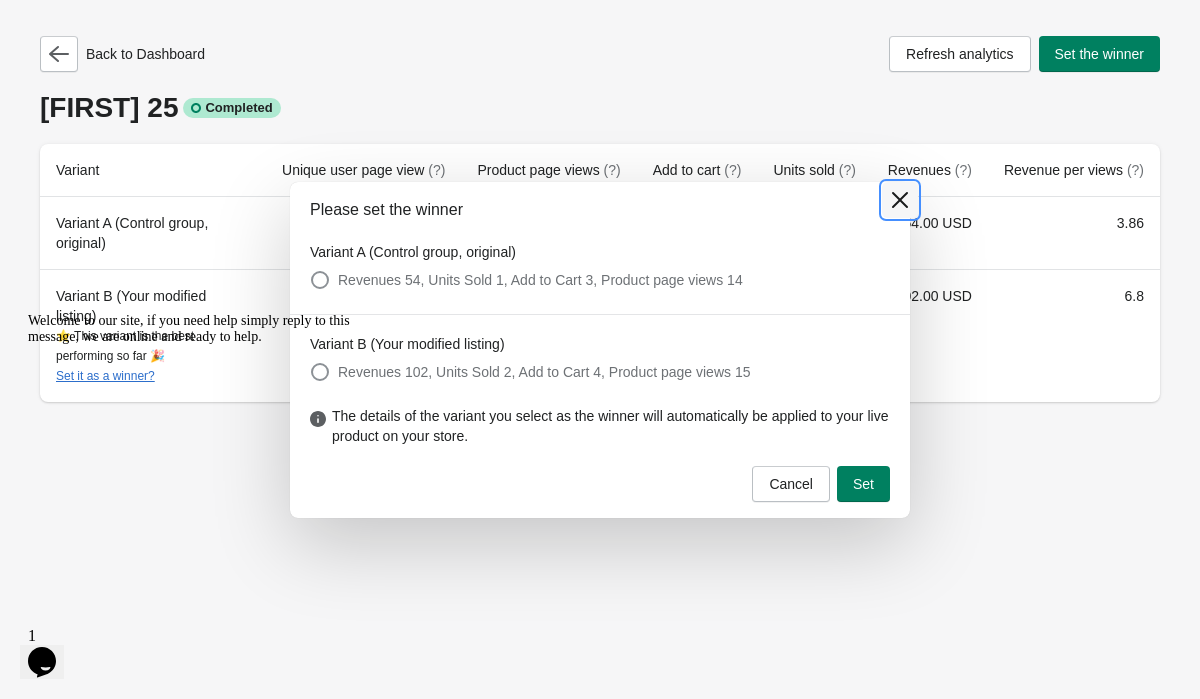 click 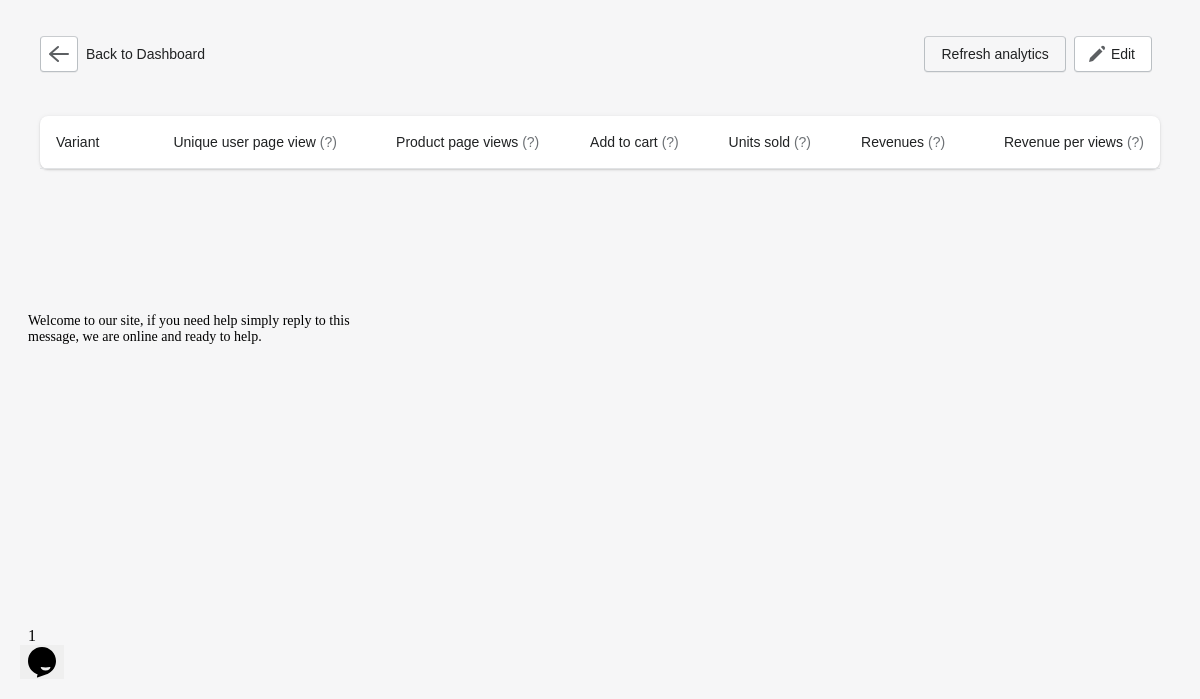 click on "Refresh analytics" at bounding box center [994, 54] 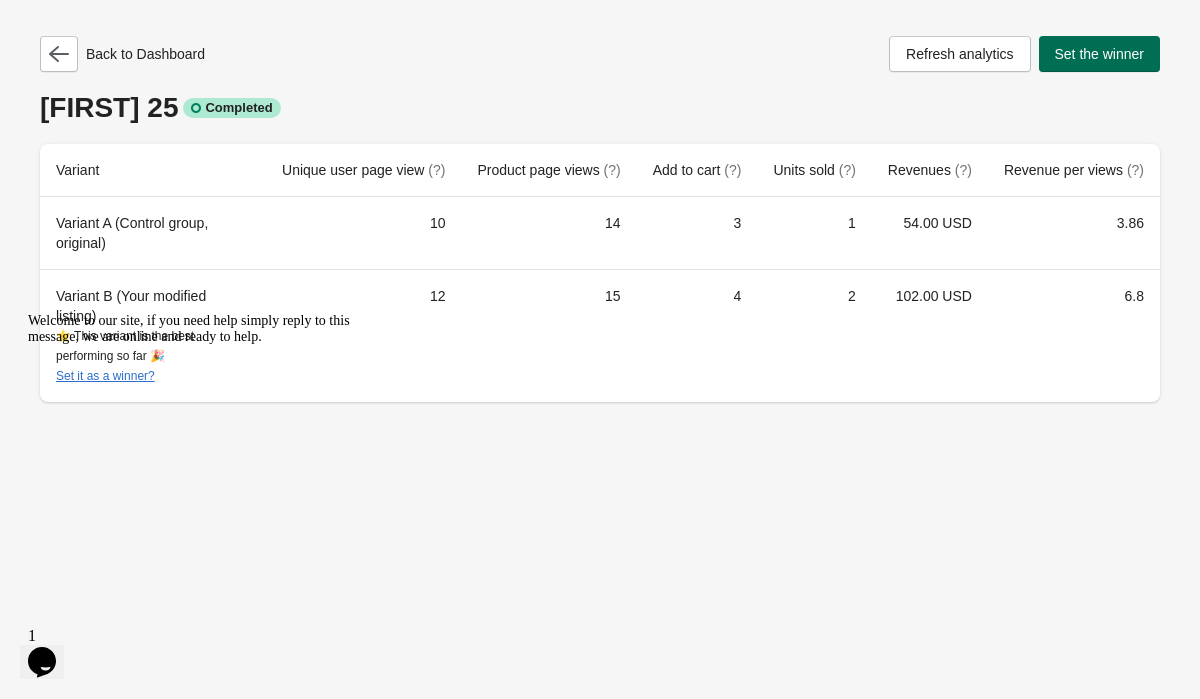 click on "Set the winner" at bounding box center [1100, 54] 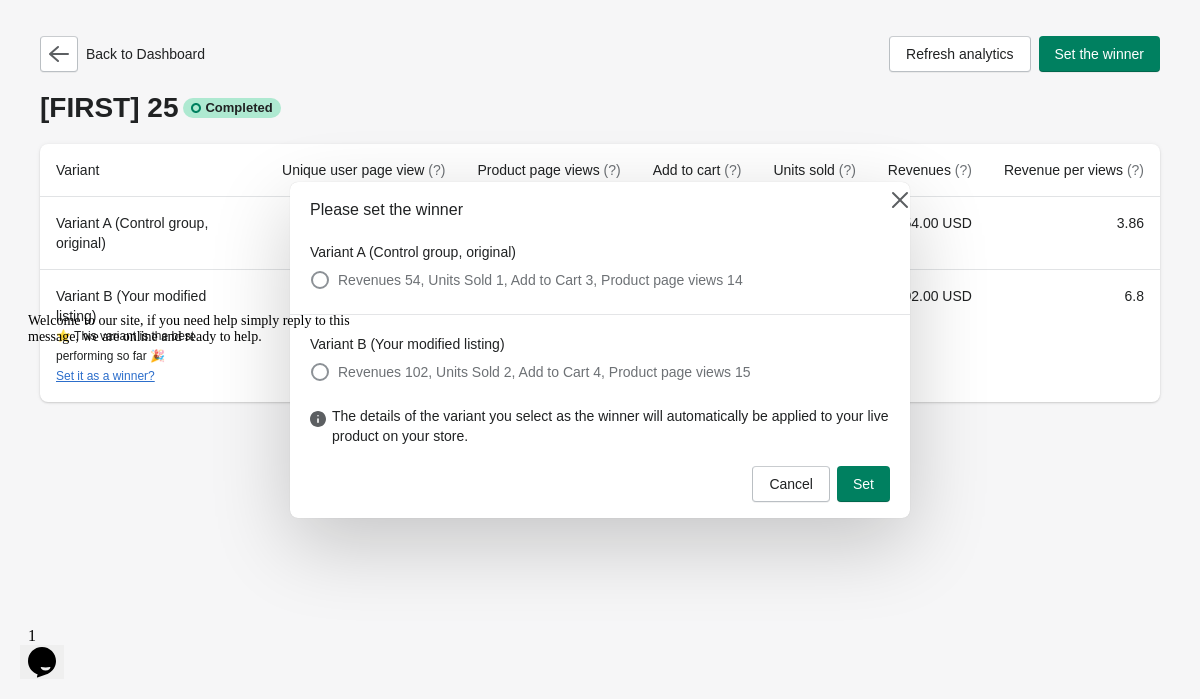 click on "Welcome to our site, if you need help simply reply to this message, we are online and ready to help." at bounding box center (208, 329) 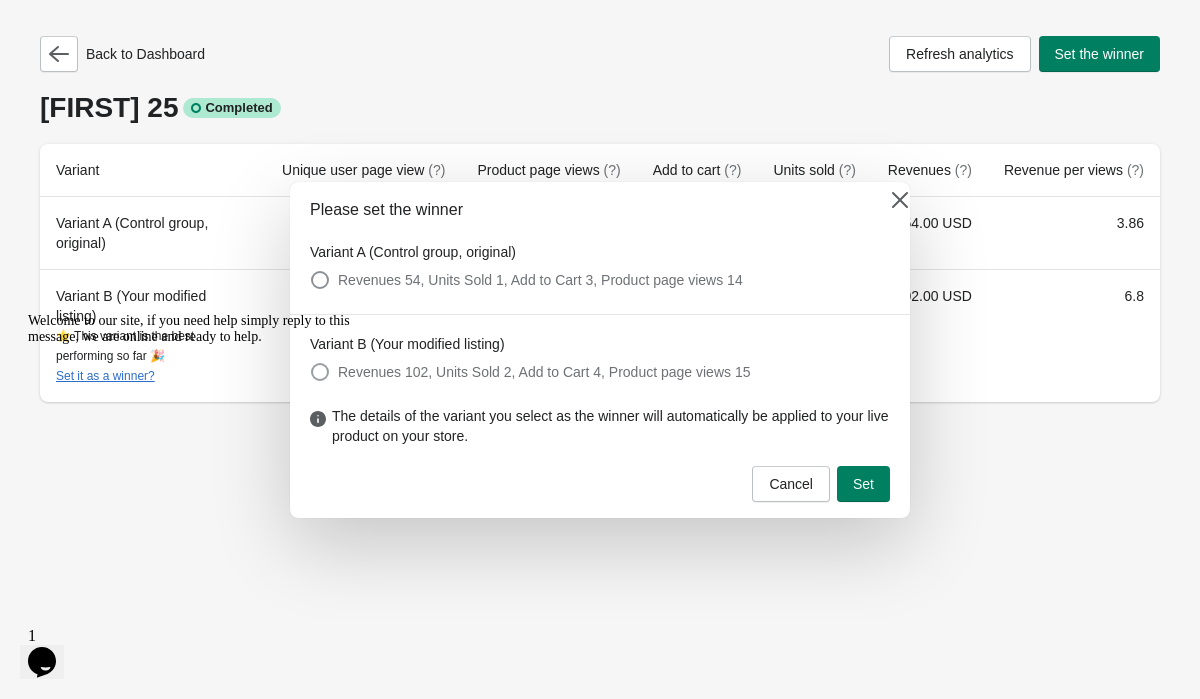 click on "Variant B (Your modified listing) Revenues 102, Units Sold 2, Add to Cart 4, Product page views 15" at bounding box center (600, 360) 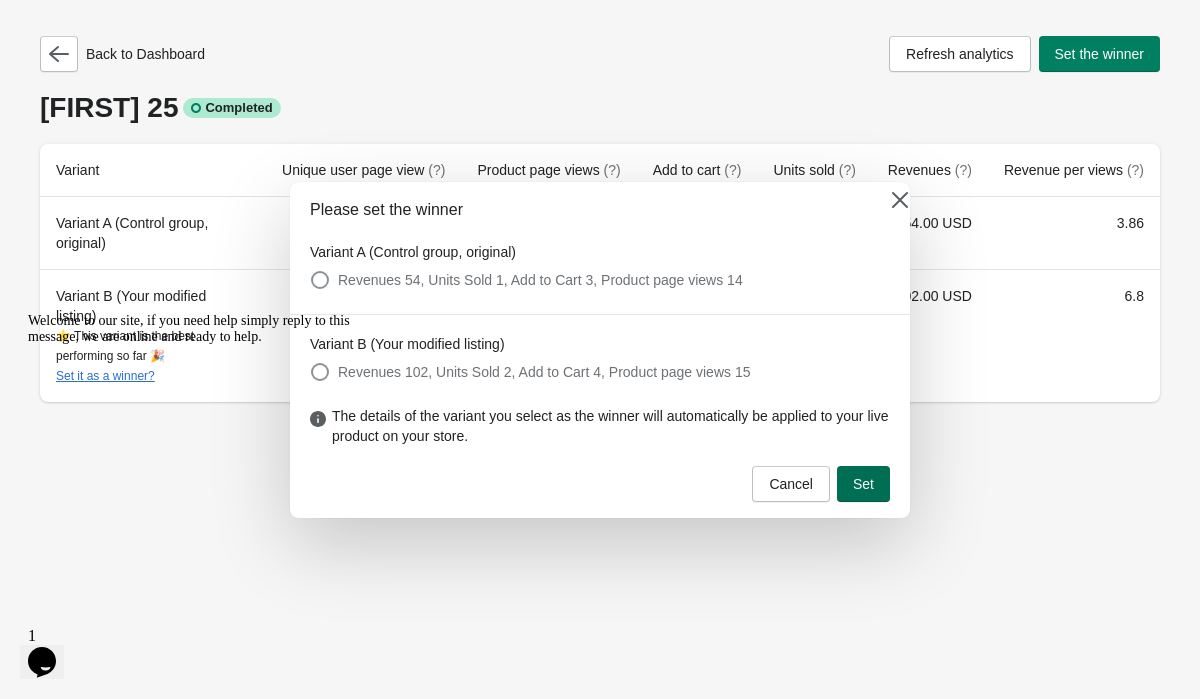 click on "Set" at bounding box center (863, 484) 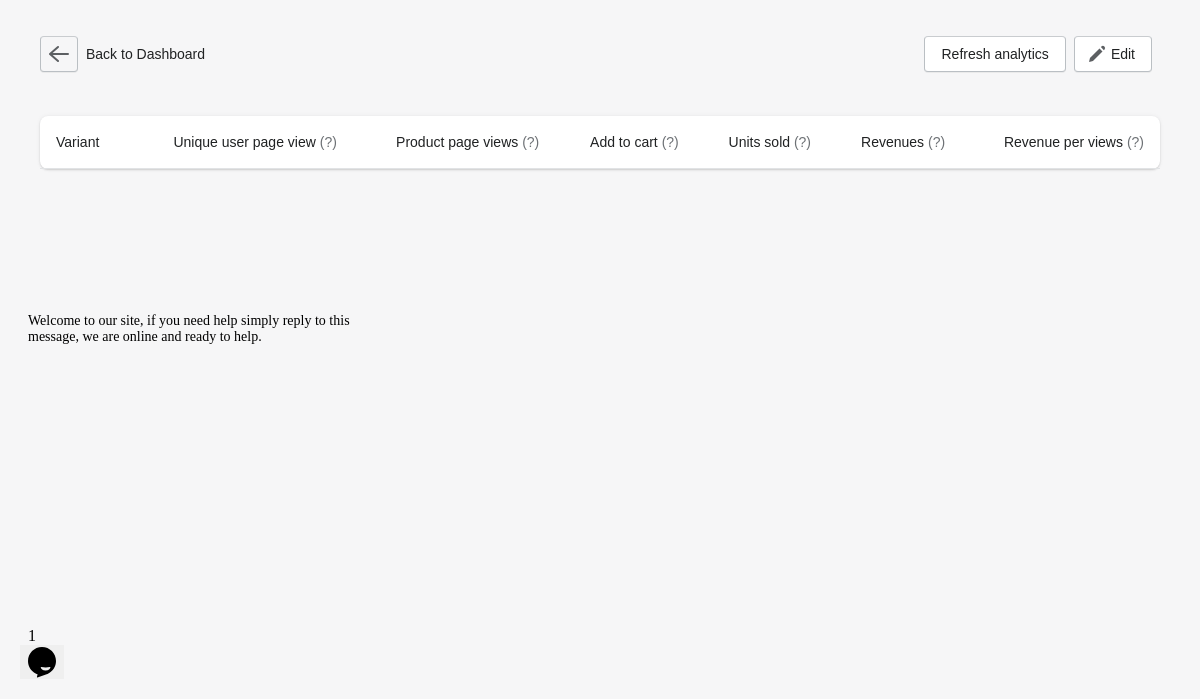 click 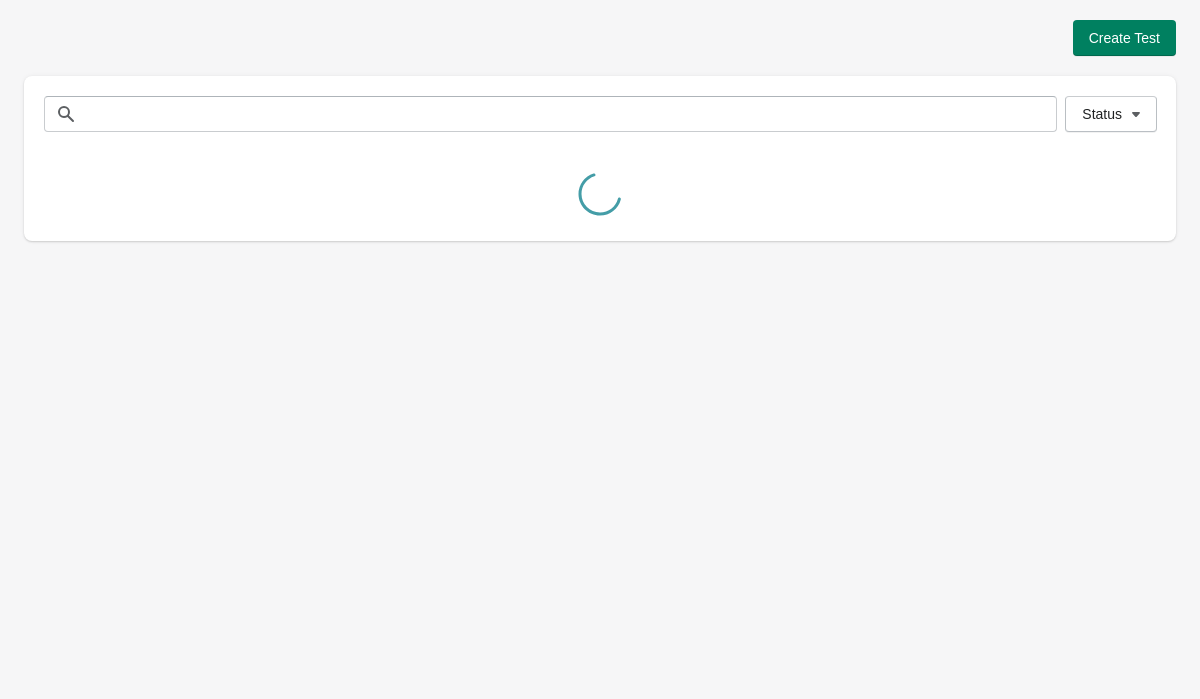 scroll, scrollTop: 0, scrollLeft: 0, axis: both 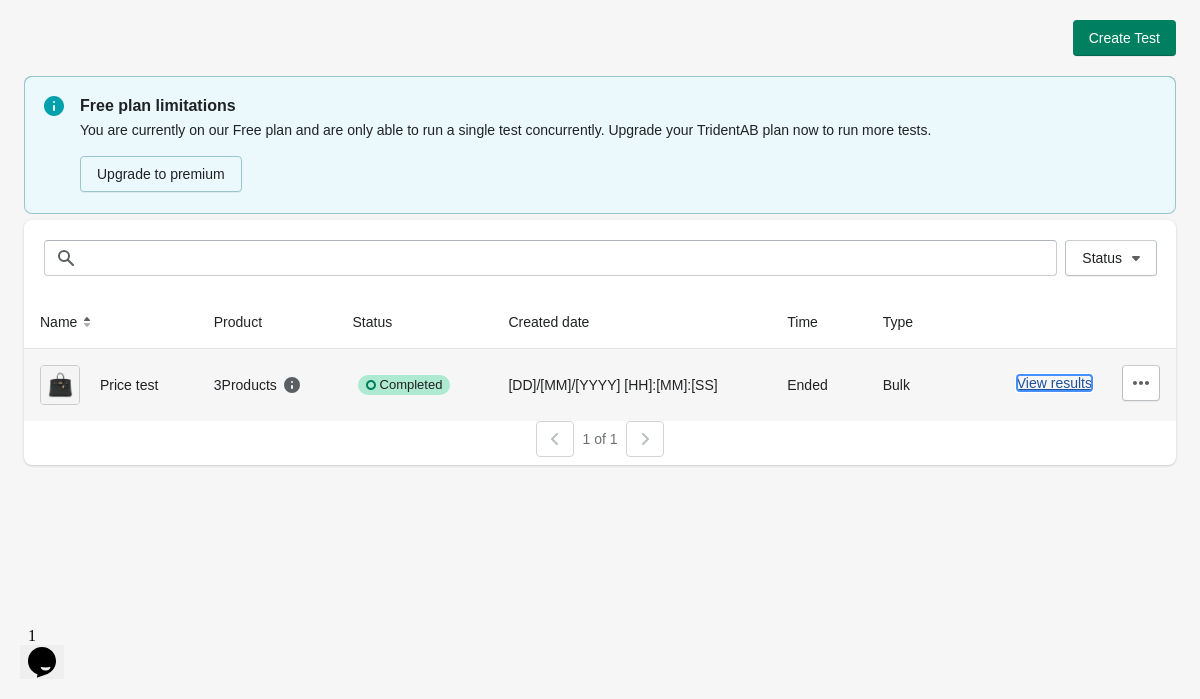 click on "View results" at bounding box center (1054, 383) 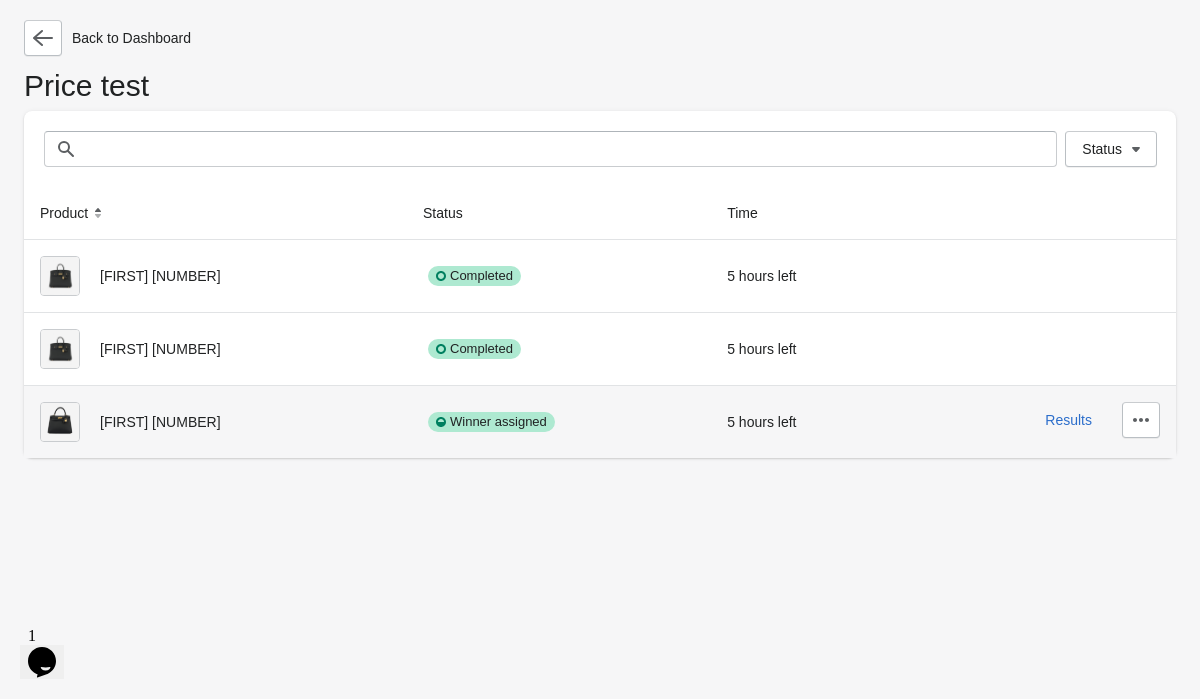 click on "Results" at bounding box center (1035, 420) 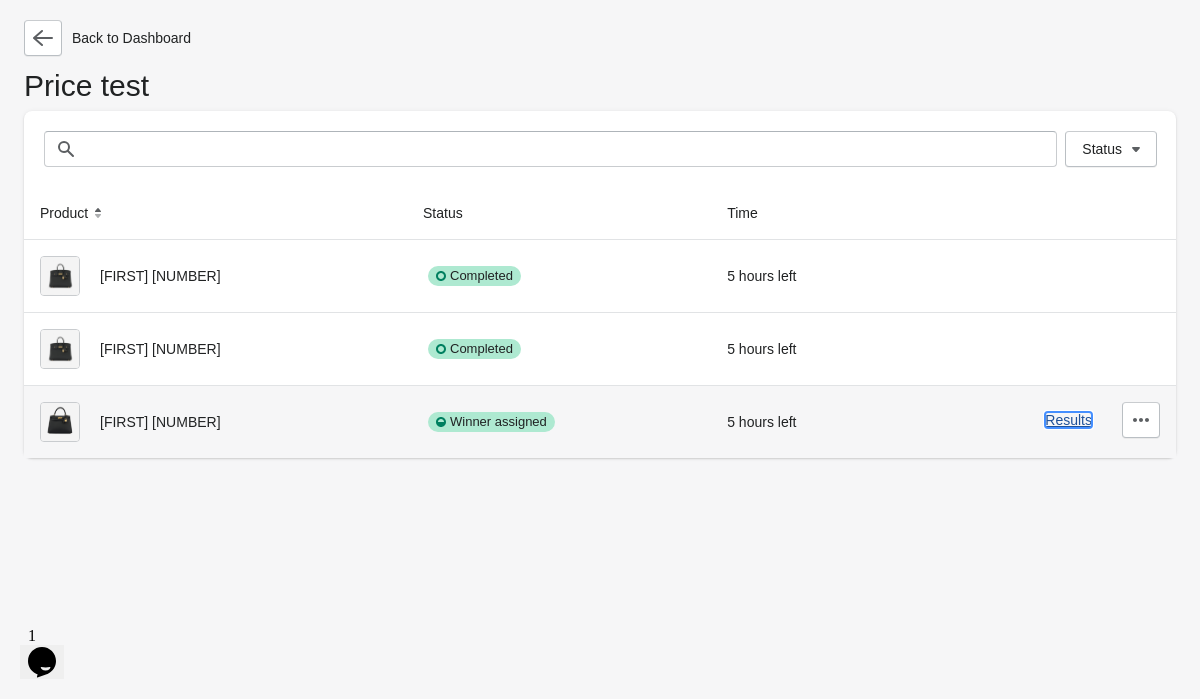 click on "Results" at bounding box center [1068, 420] 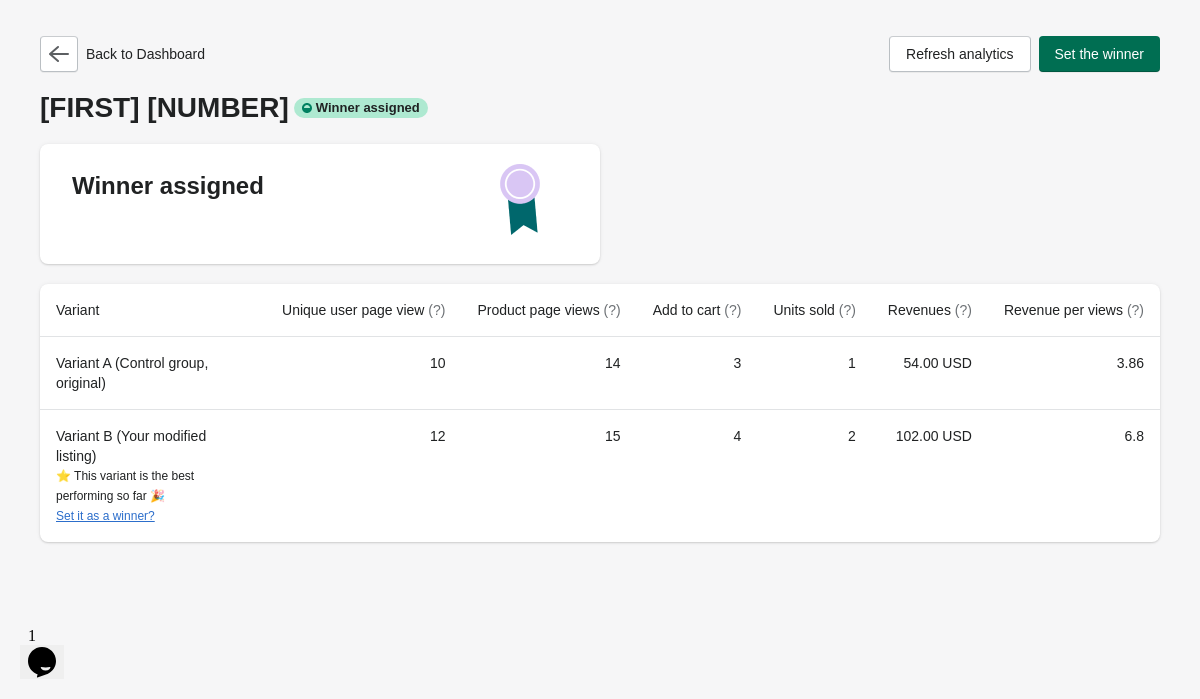 click on "Set the winner" at bounding box center (1100, 54) 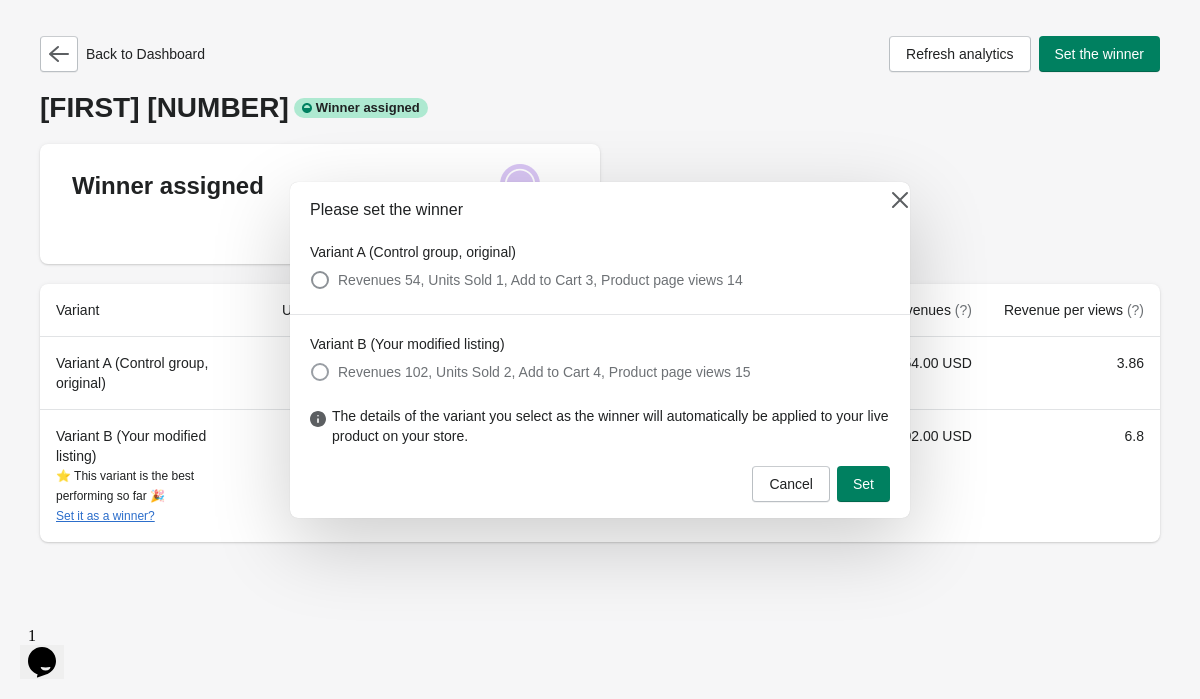 click at bounding box center (320, 372) 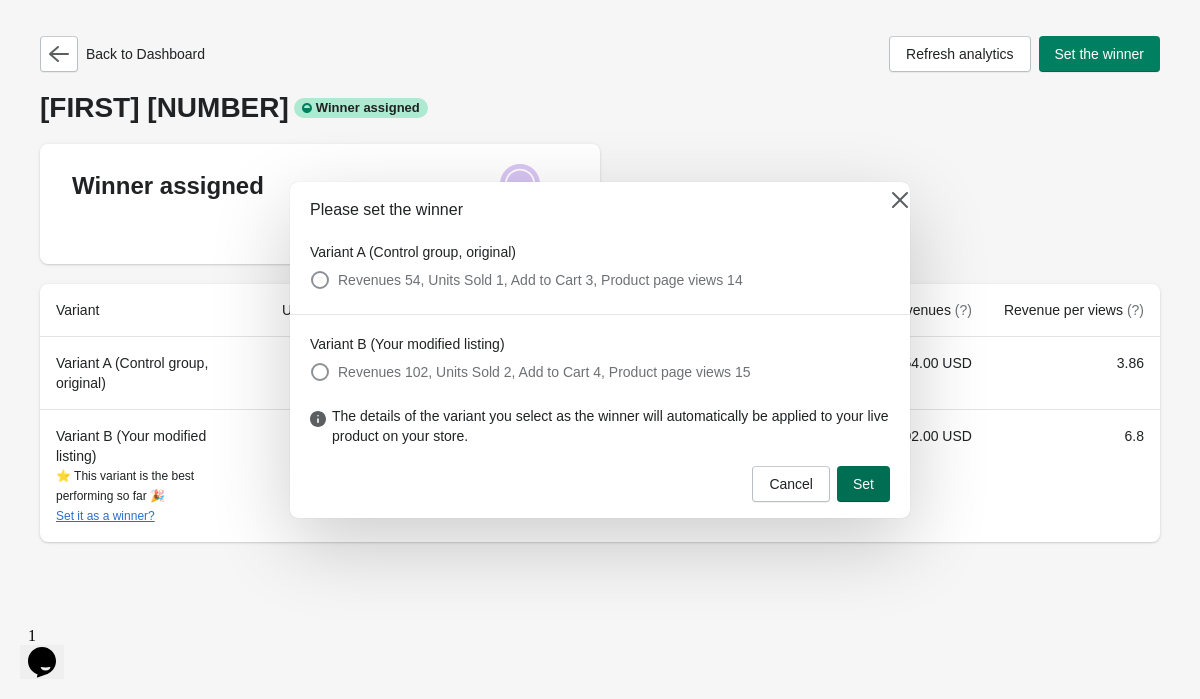 click on "Set" at bounding box center [863, 484] 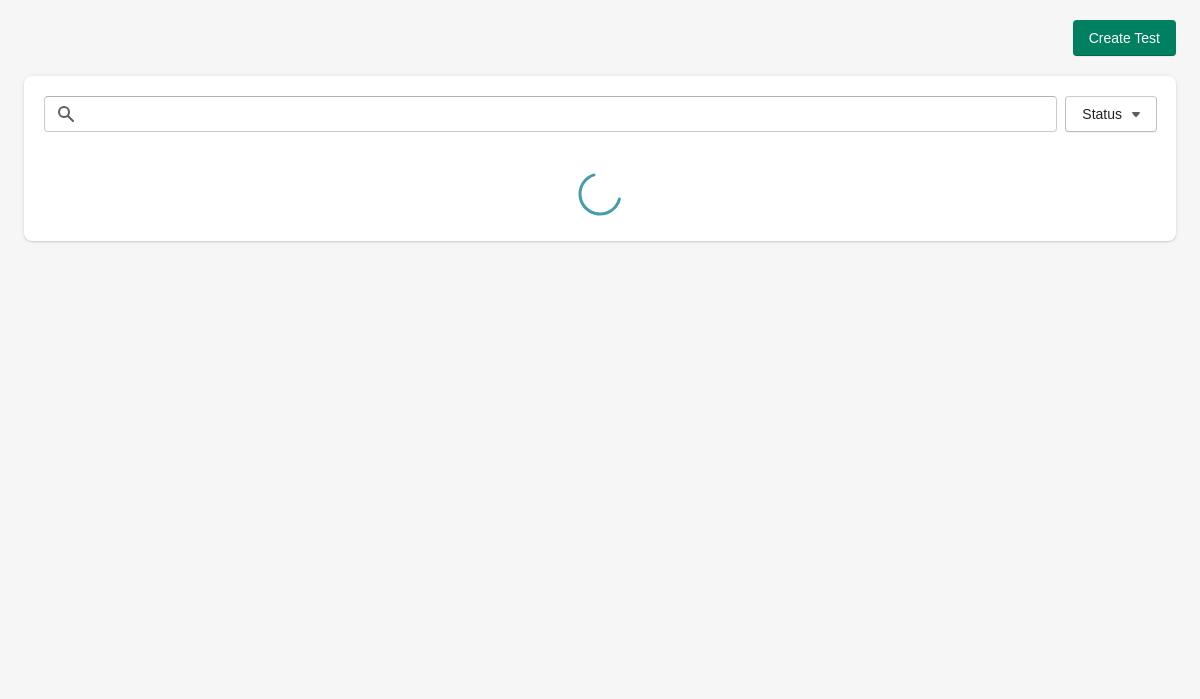 scroll, scrollTop: 0, scrollLeft: 0, axis: both 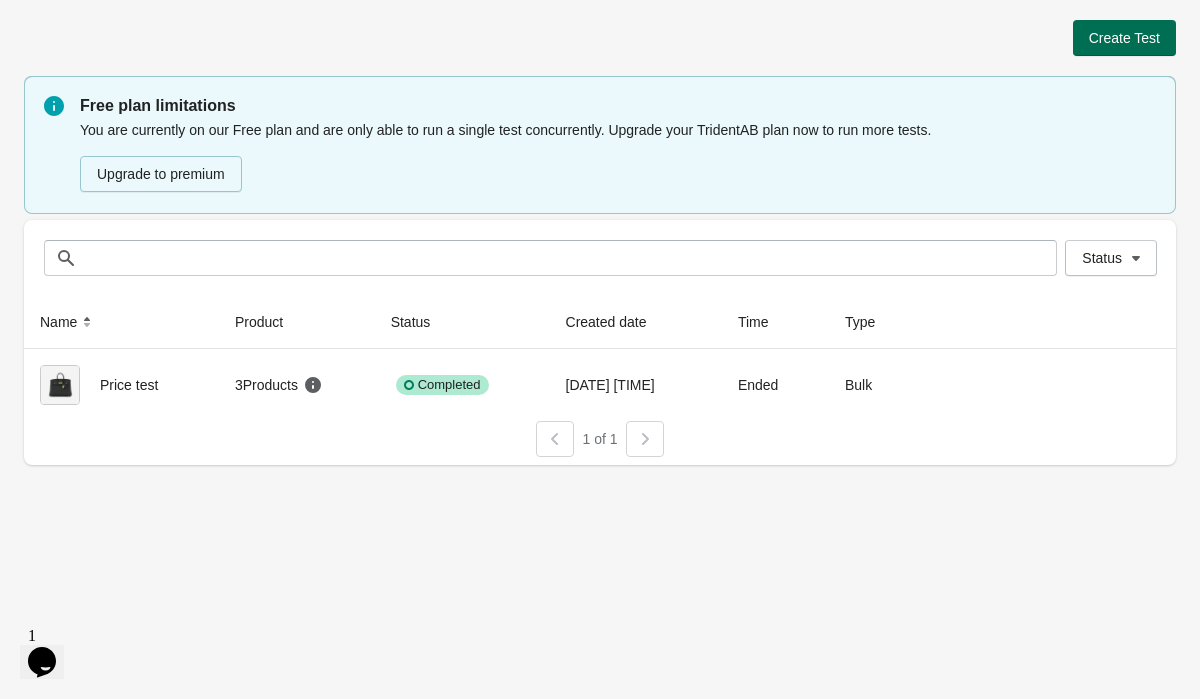 click on "Create Test" at bounding box center (1124, 38) 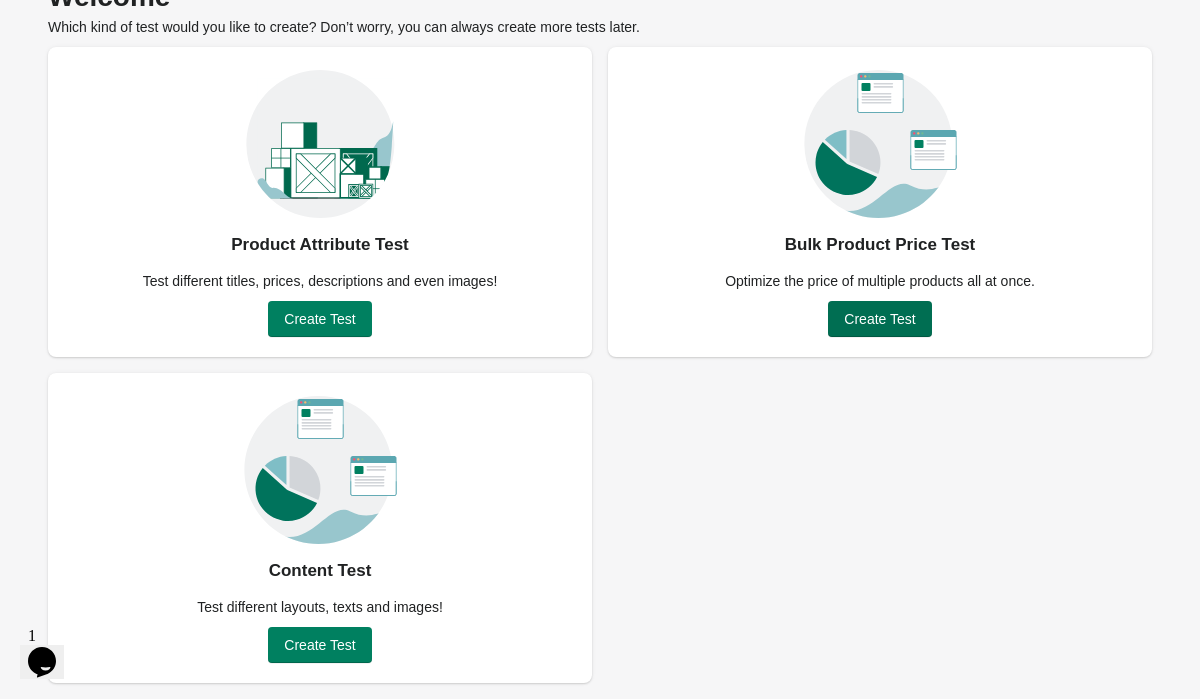 click on "Create Test" at bounding box center [879, 319] 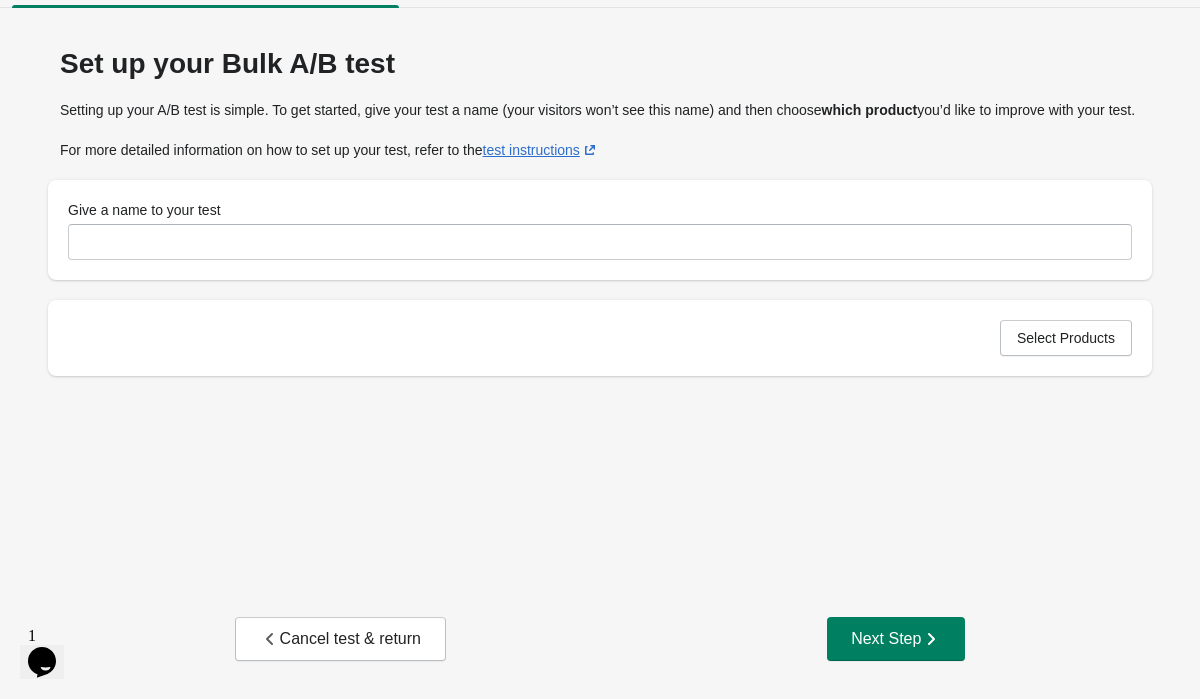 scroll, scrollTop: 45, scrollLeft: 0, axis: vertical 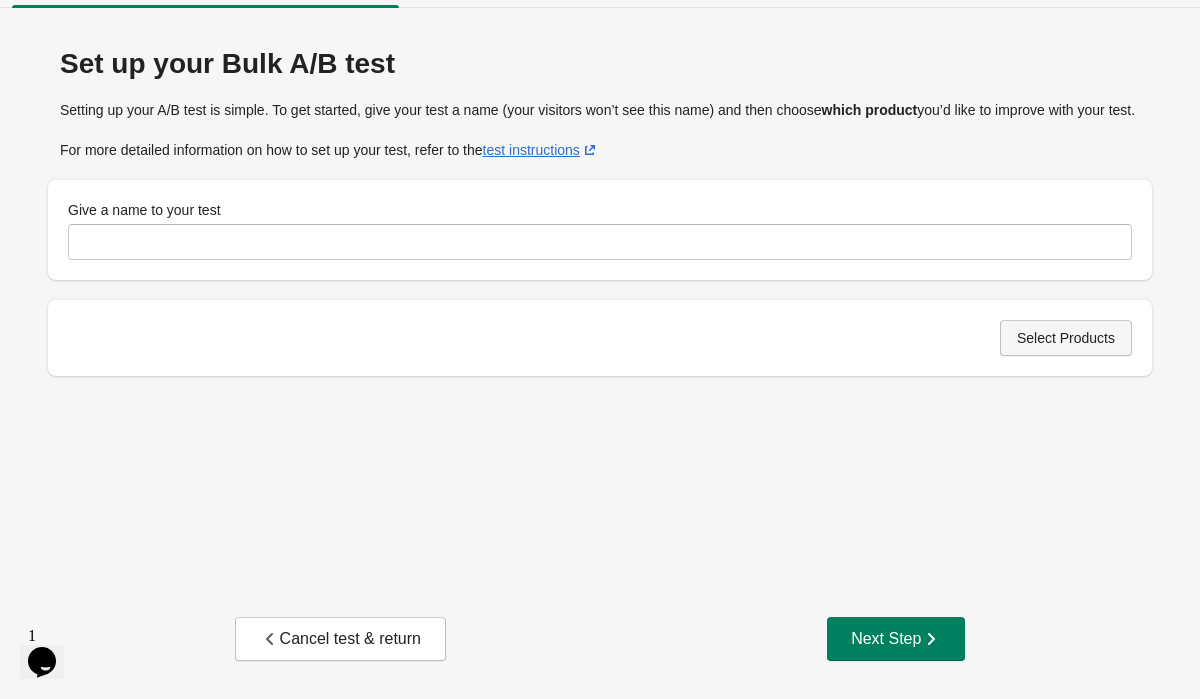 click on "Select Products" at bounding box center [1066, 338] 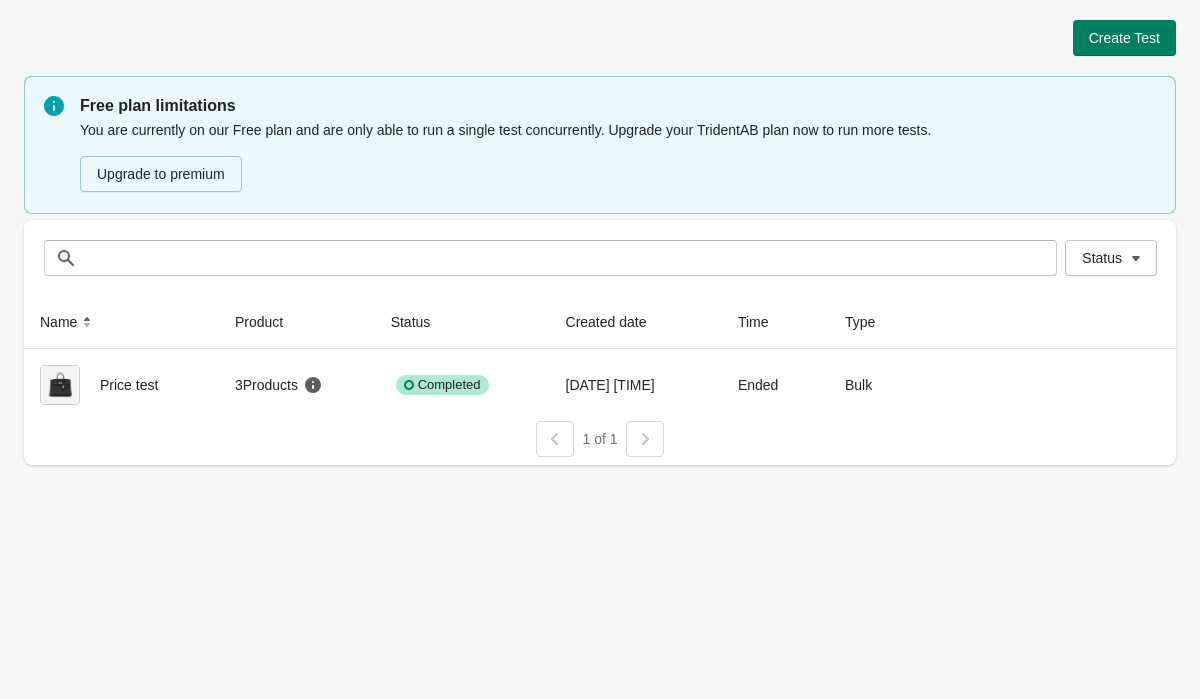 scroll, scrollTop: 0, scrollLeft: 0, axis: both 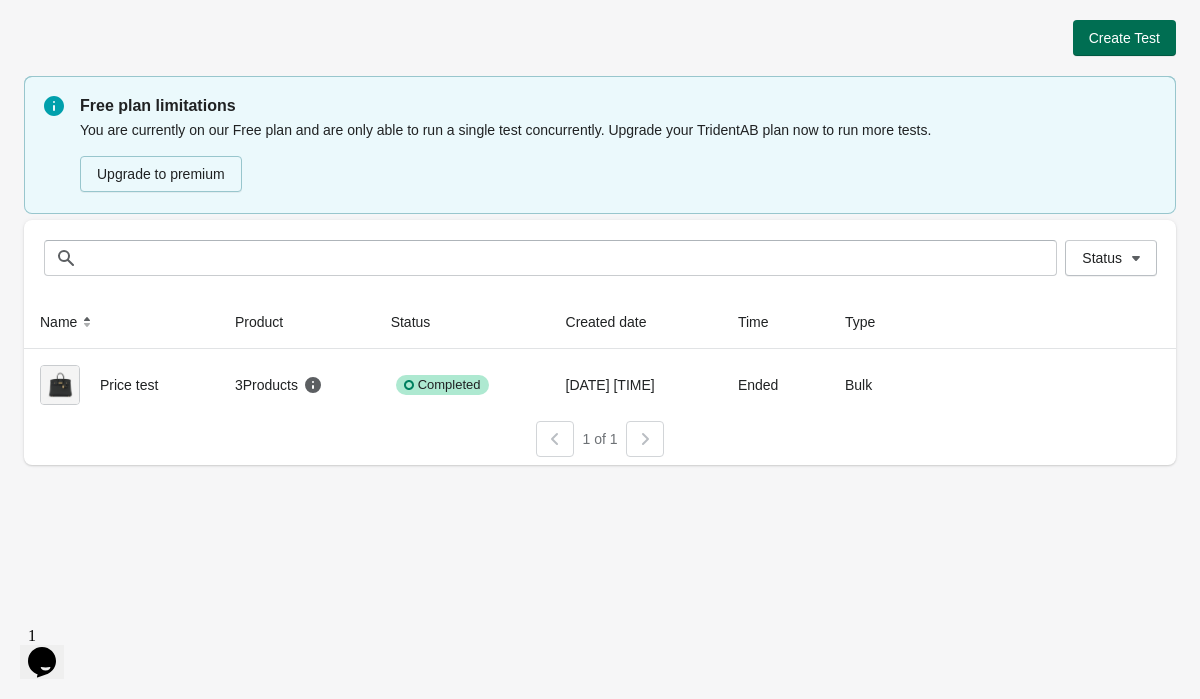 click on "Create Test" at bounding box center [1124, 38] 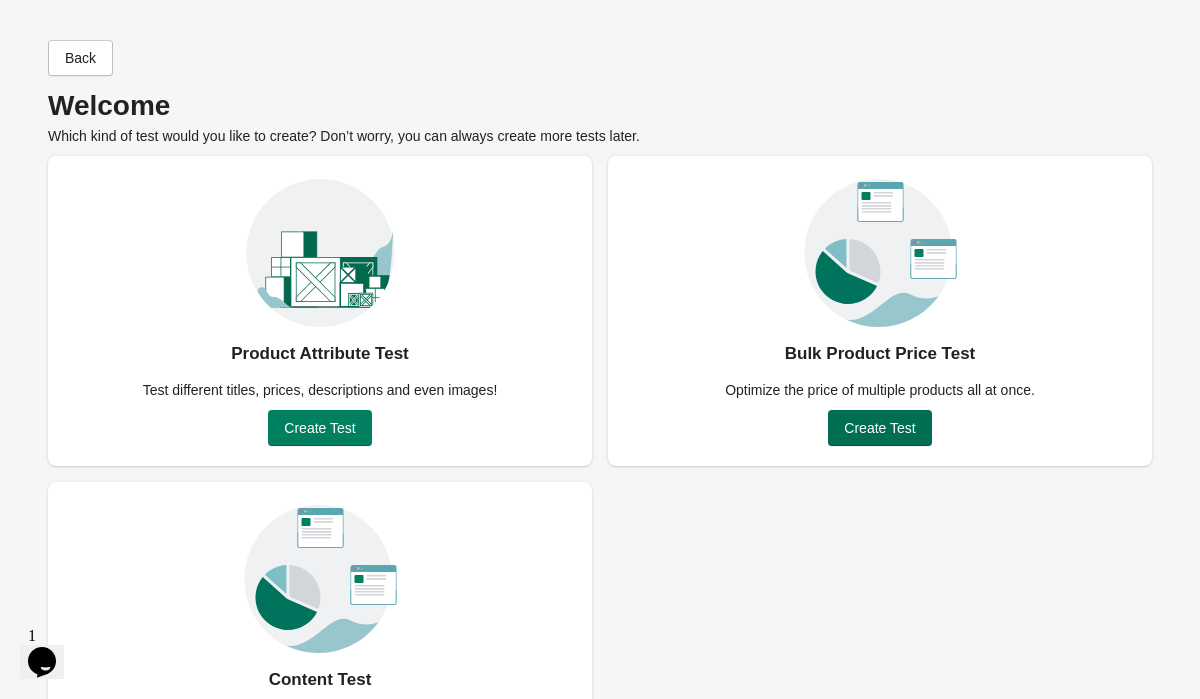 click on "Create Test" at bounding box center [879, 428] 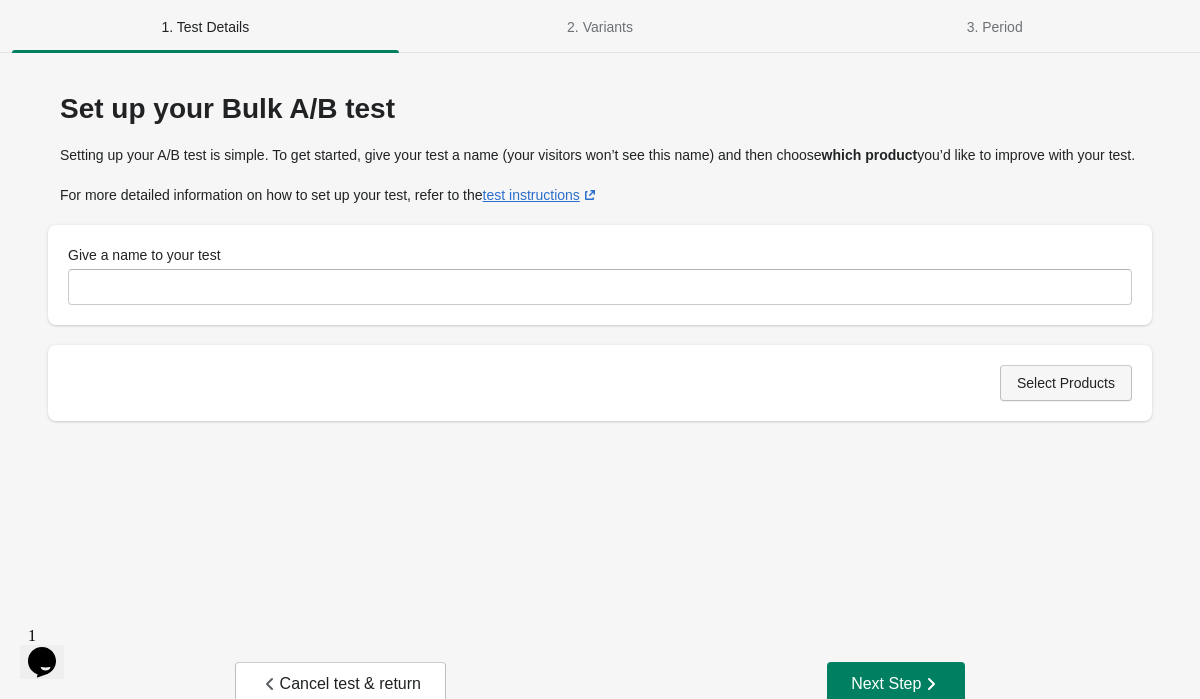 click on "Select Products" at bounding box center (1066, 383) 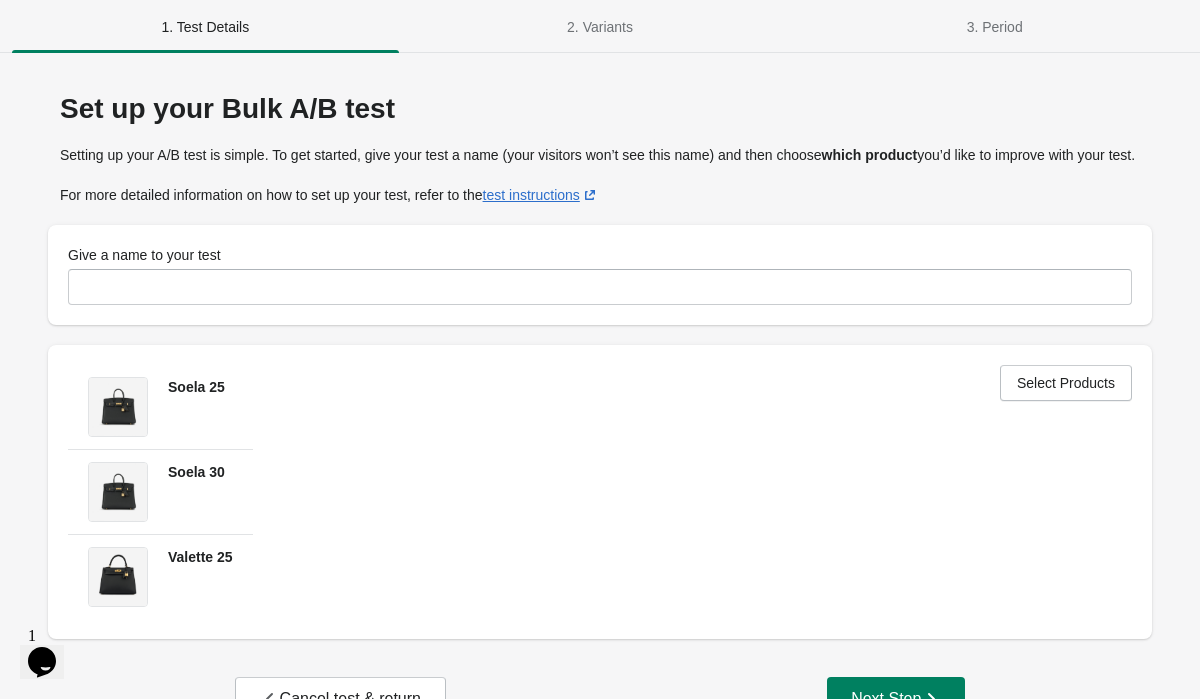 scroll, scrollTop: 80, scrollLeft: 0, axis: vertical 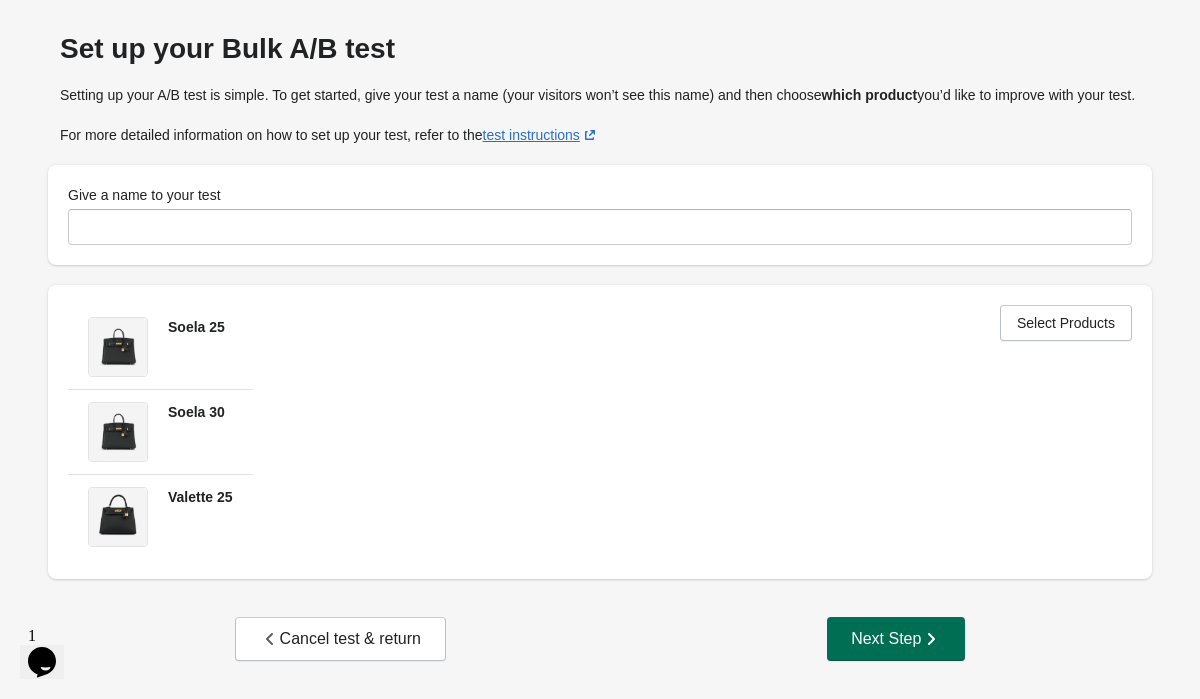 click on "Next Step" at bounding box center [896, 639] 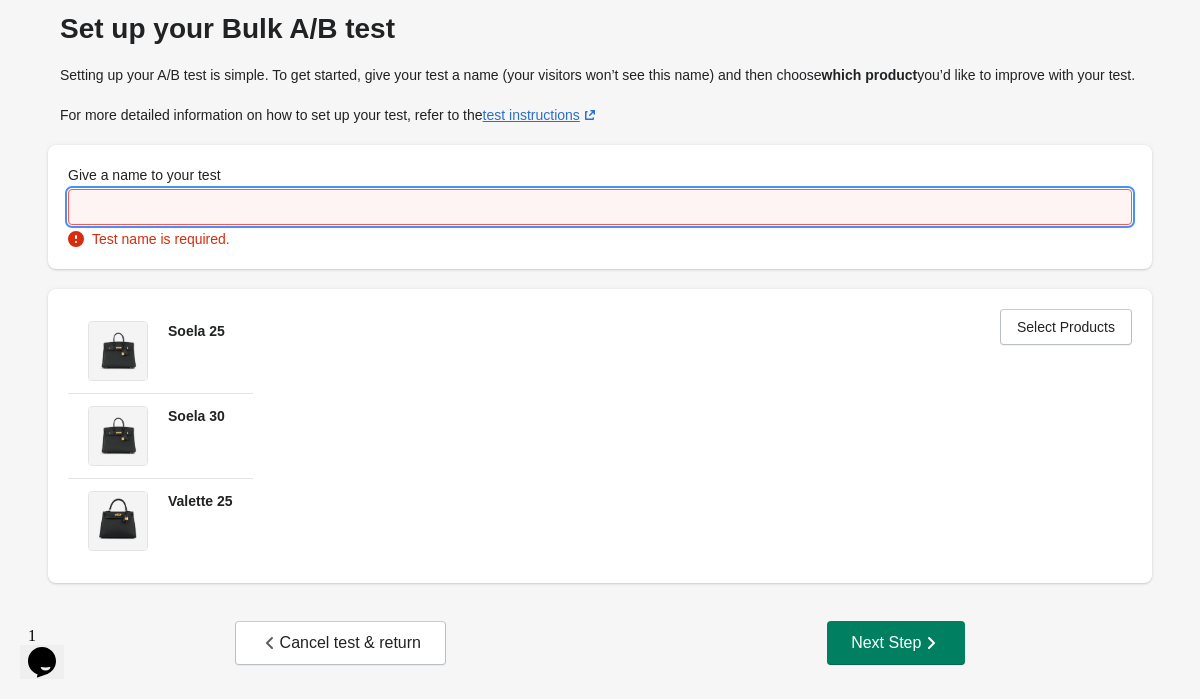 click on "Give a name to your test" at bounding box center [600, 207] 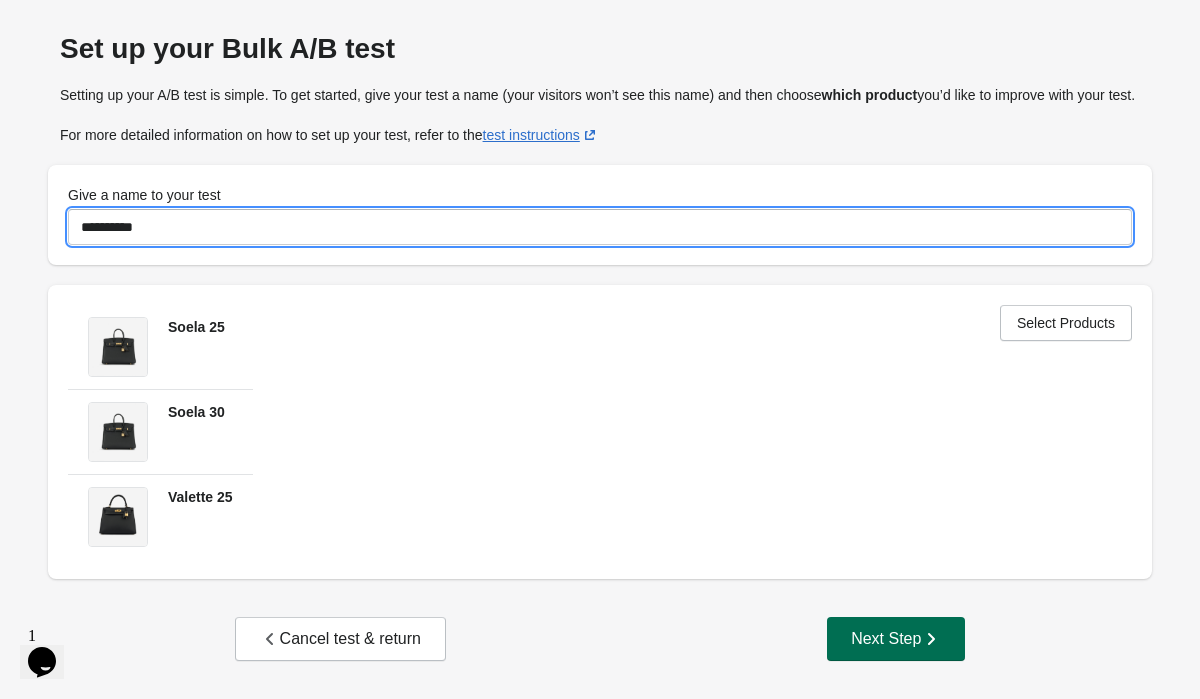 type on "**********" 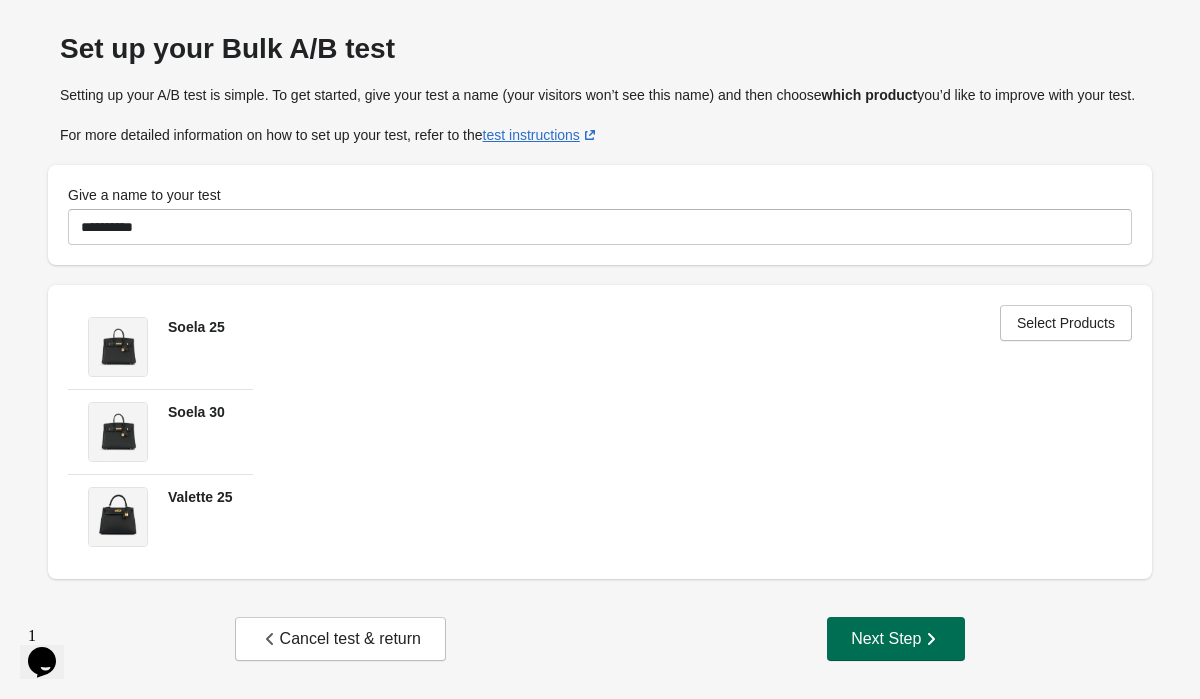 click on "Next Step" at bounding box center (896, 639) 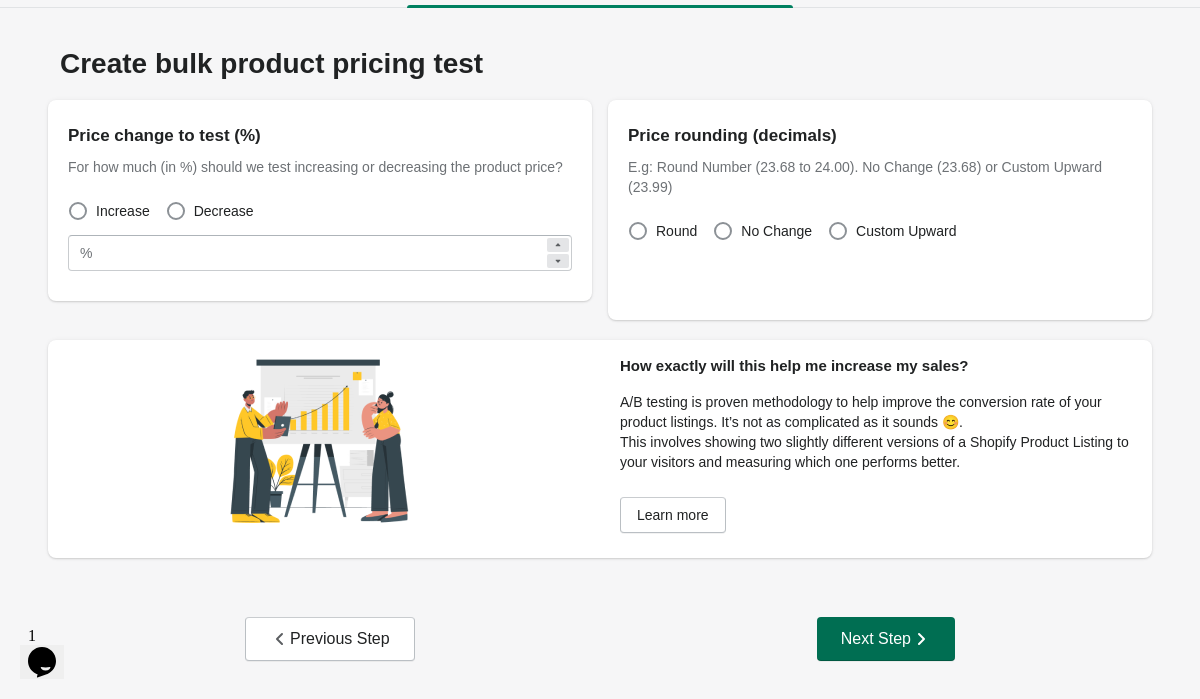 click on "Next Step" at bounding box center (886, 639) 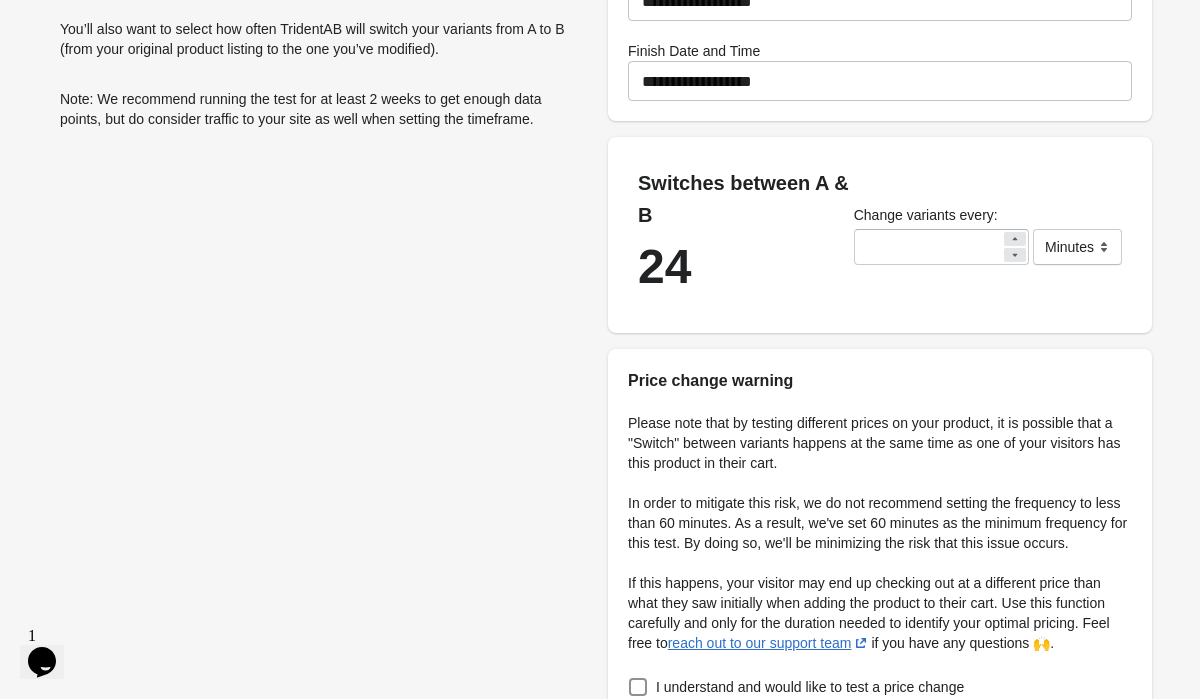 scroll, scrollTop: 358, scrollLeft: 0, axis: vertical 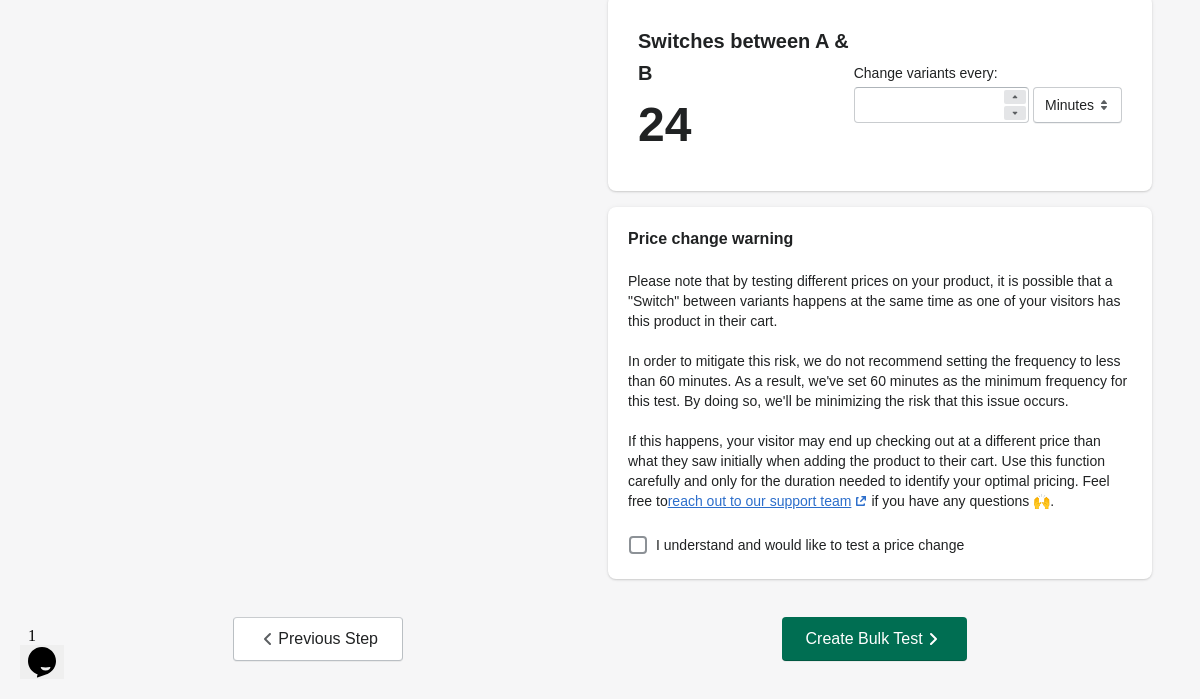 click on "Create Bulk Test" at bounding box center (874, 639) 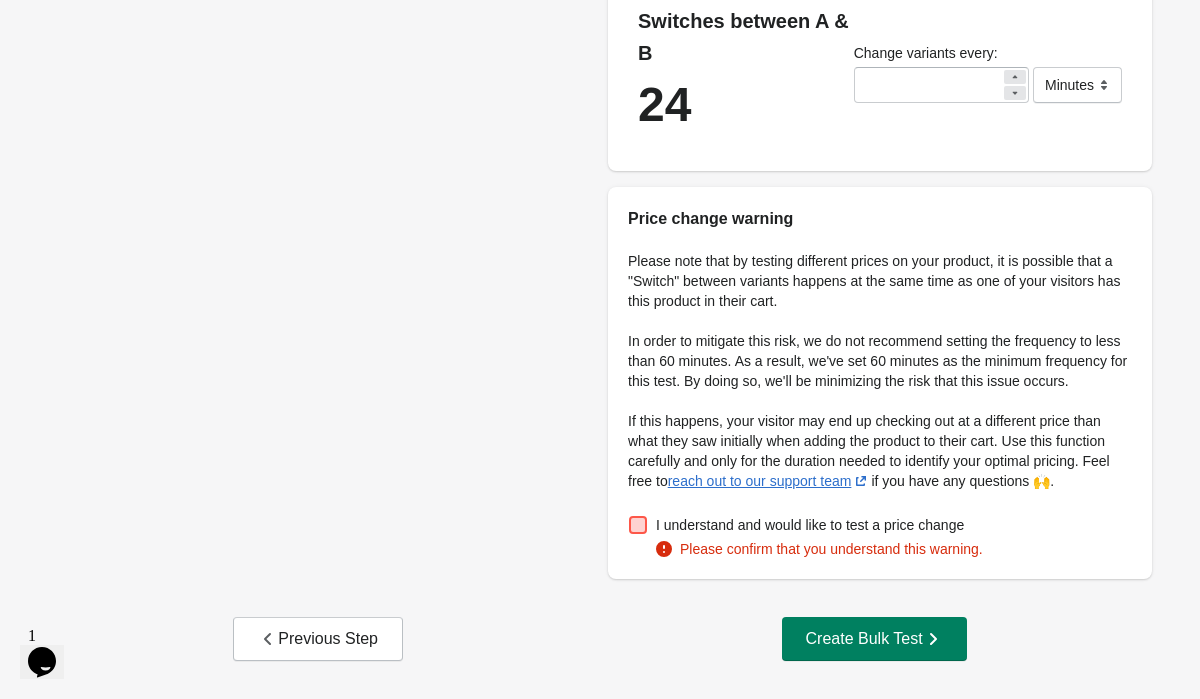 click on "I understand and would like to test a price change" at bounding box center (796, 525) 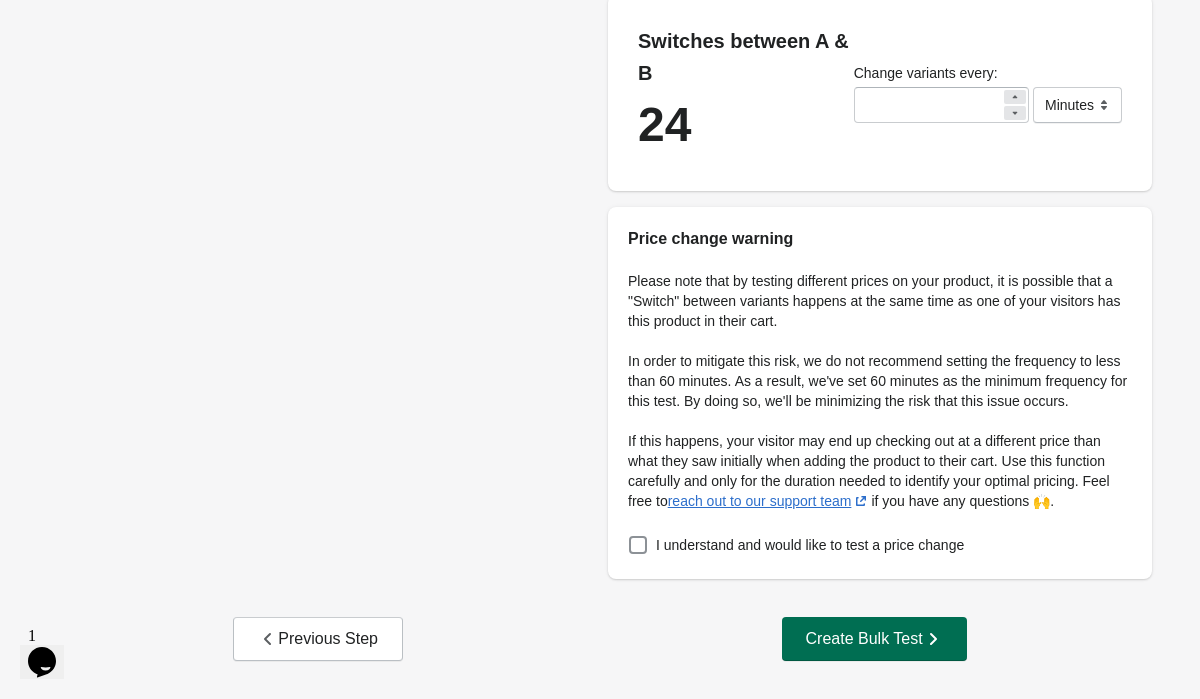 click on "Create Bulk Test" at bounding box center [874, 639] 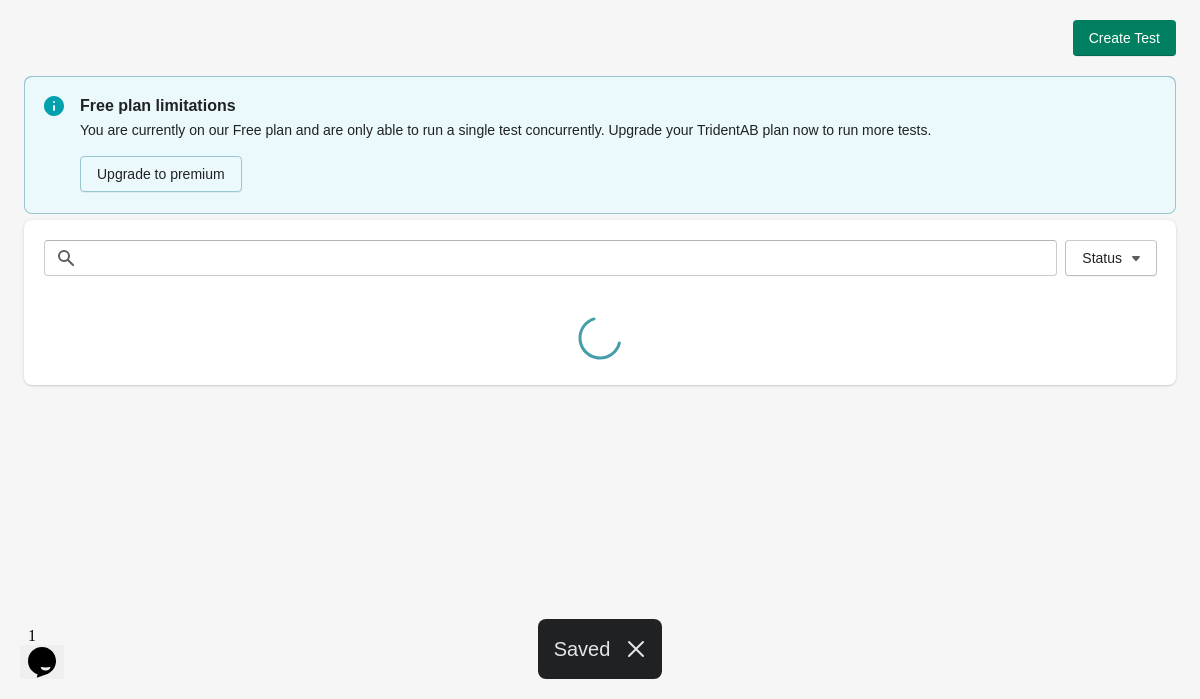 scroll, scrollTop: 0, scrollLeft: 0, axis: both 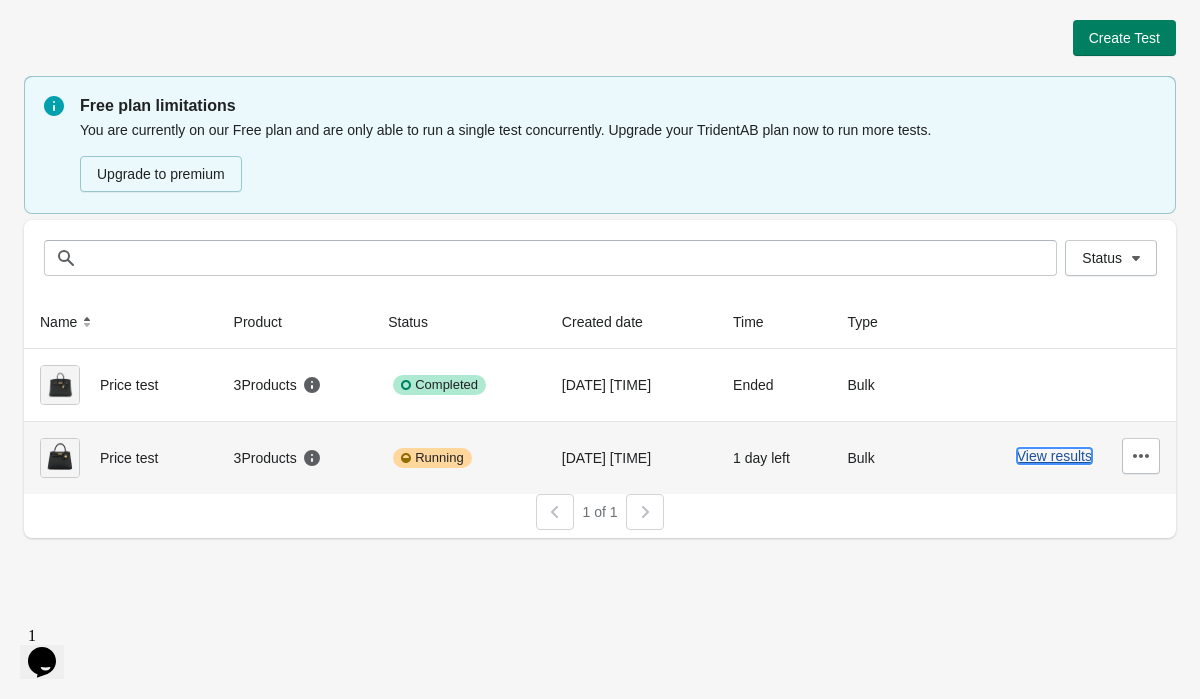 click on "View results" at bounding box center (1054, 456) 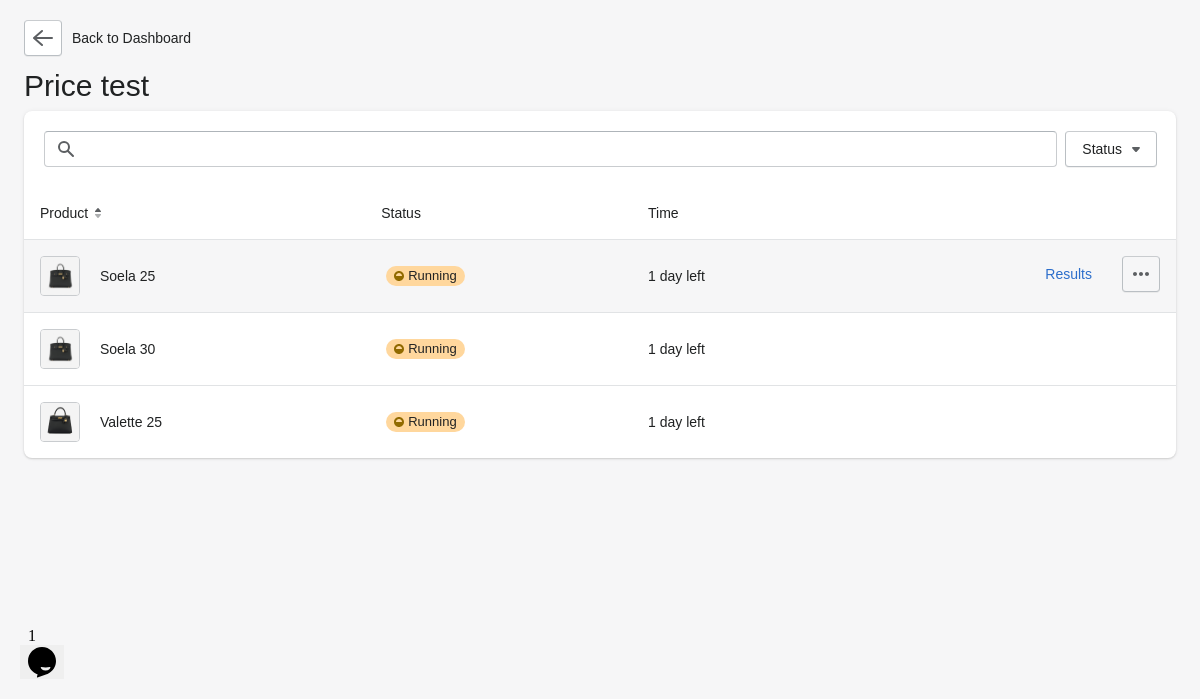 click at bounding box center (1141, 274) 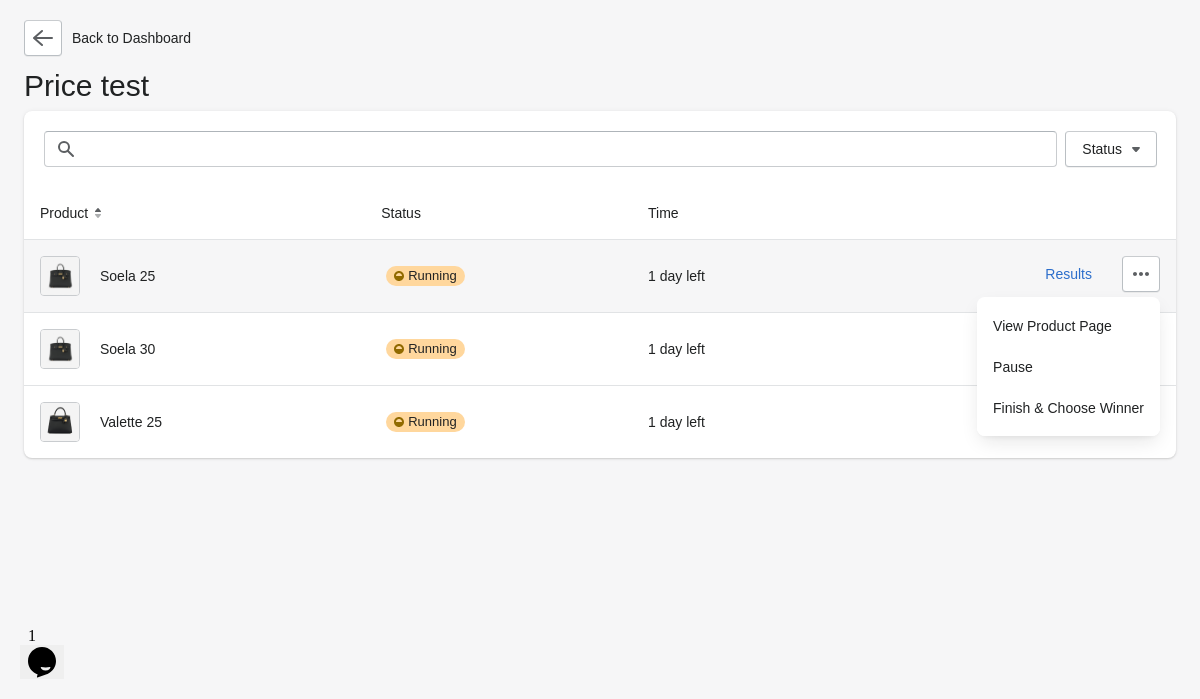 click on "Running" at bounding box center (498, 276) 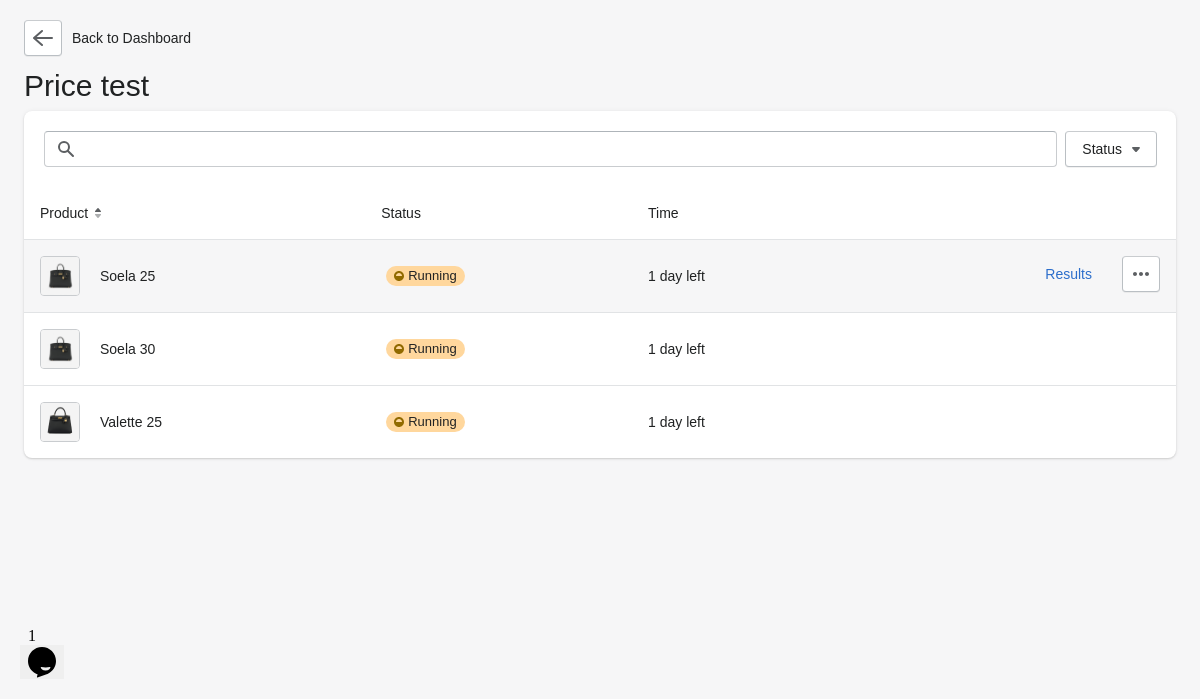 click on "Results" at bounding box center [1002, 274] 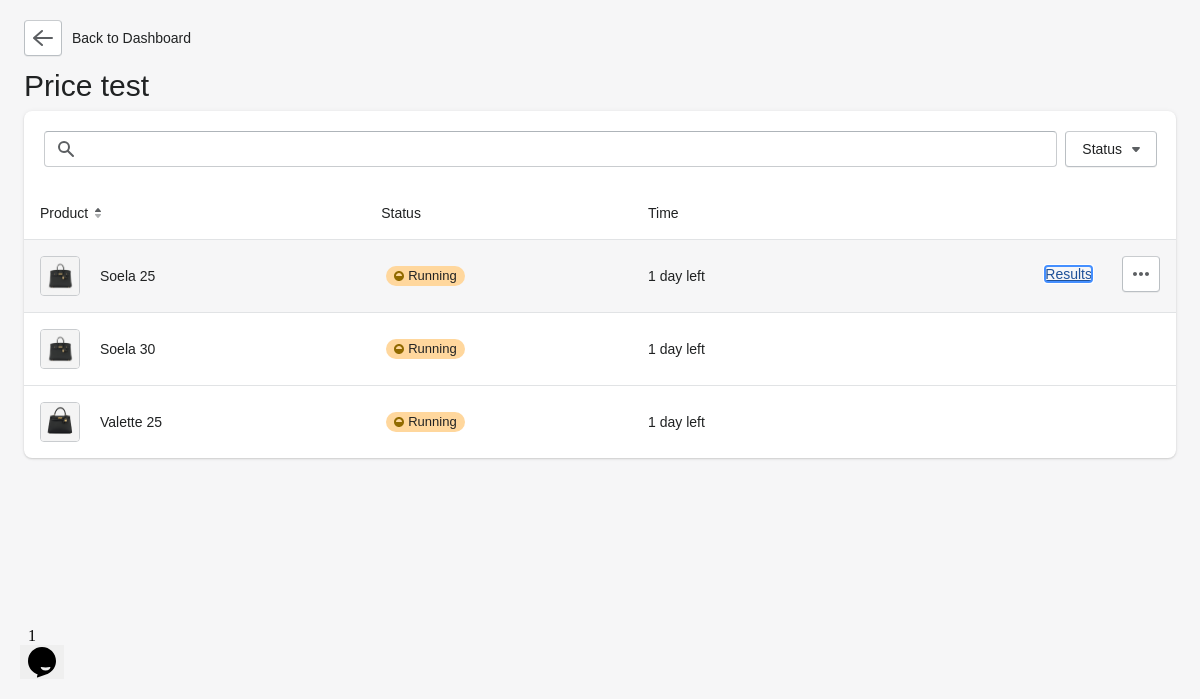 click on "Results" at bounding box center (1068, 274) 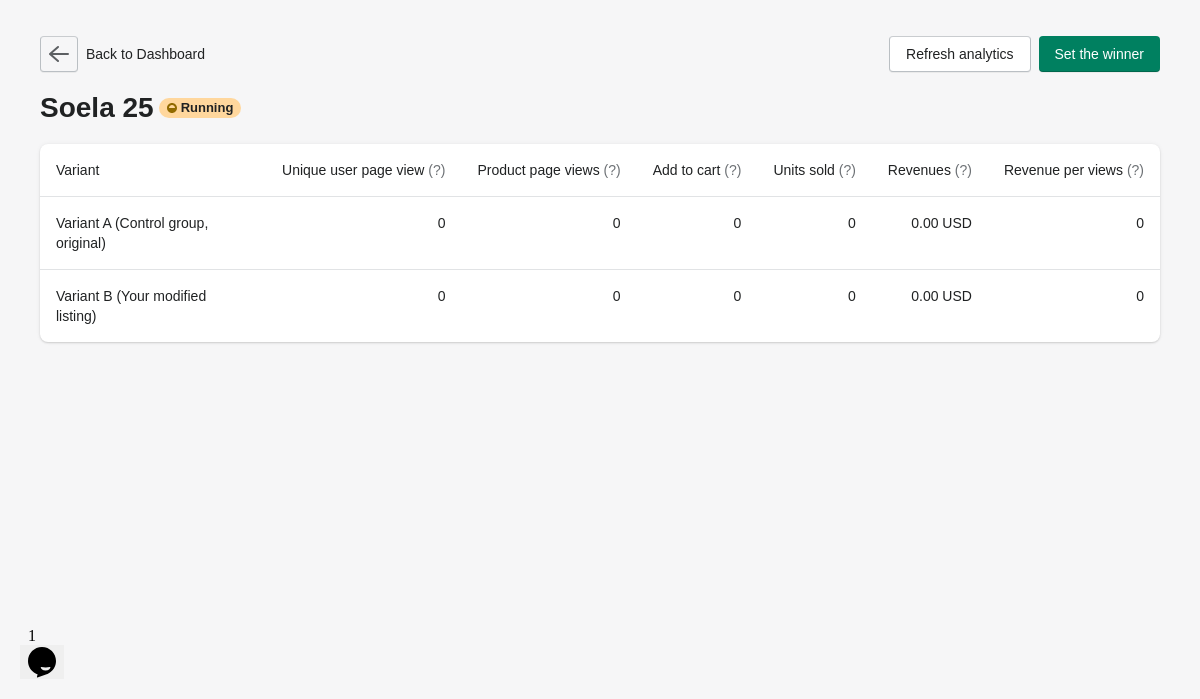 click at bounding box center (59, 54) 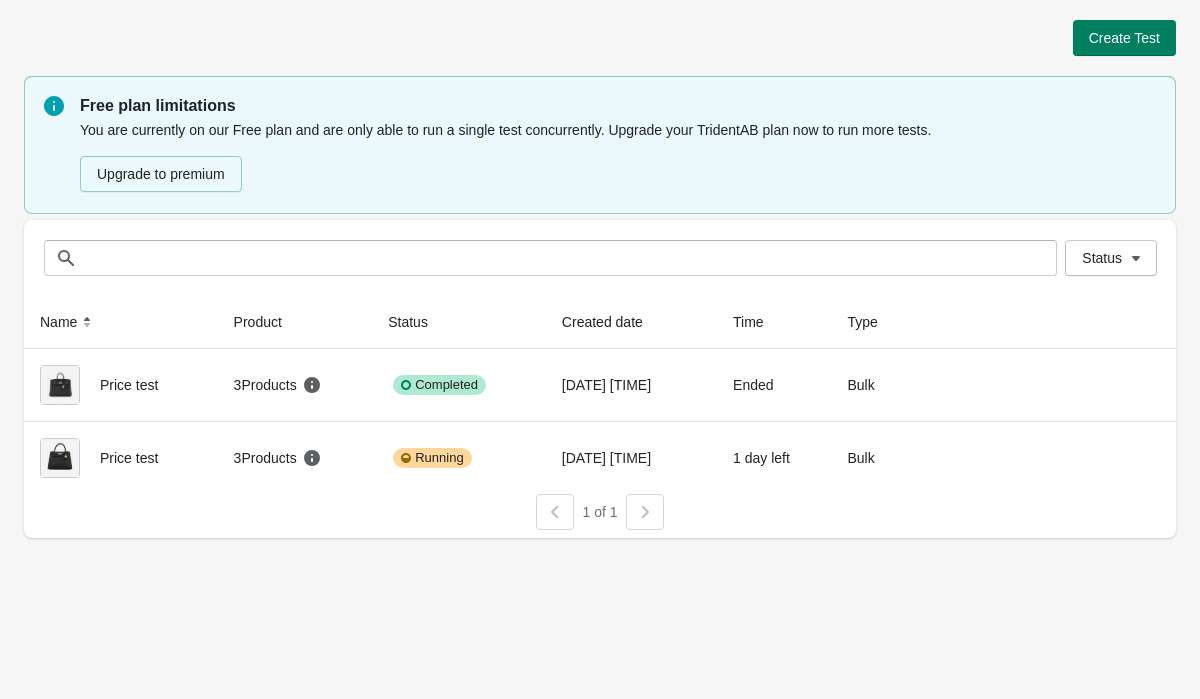 scroll, scrollTop: 0, scrollLeft: 0, axis: both 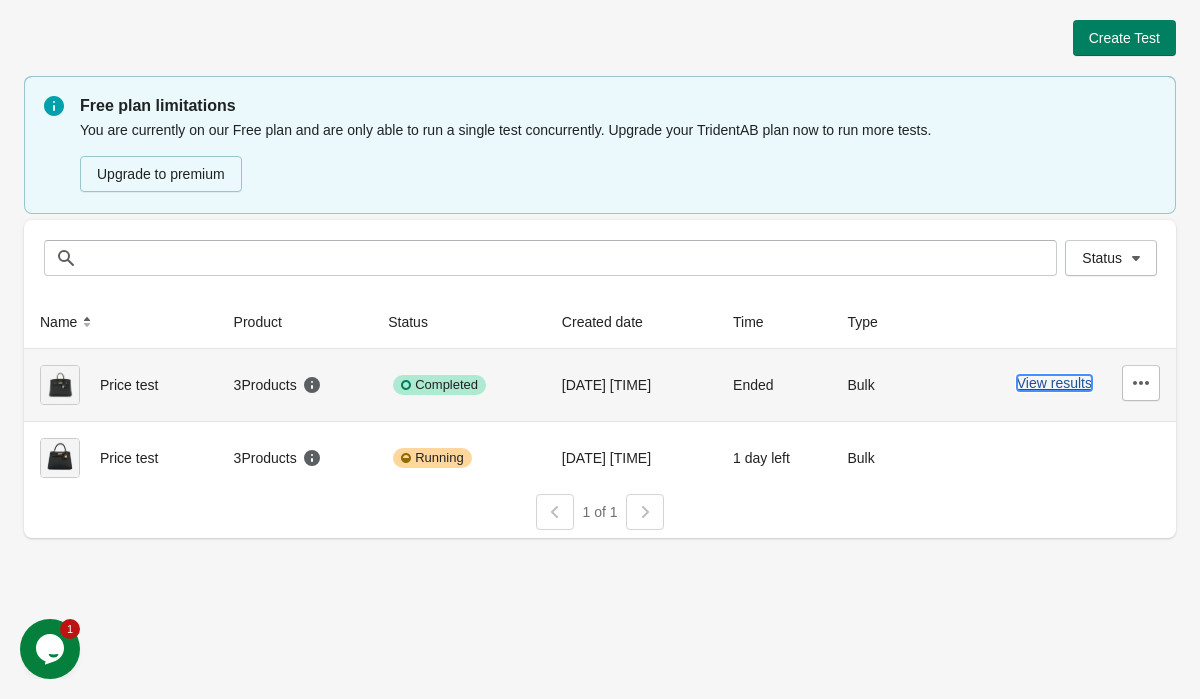 click on "View results" at bounding box center (1054, 383) 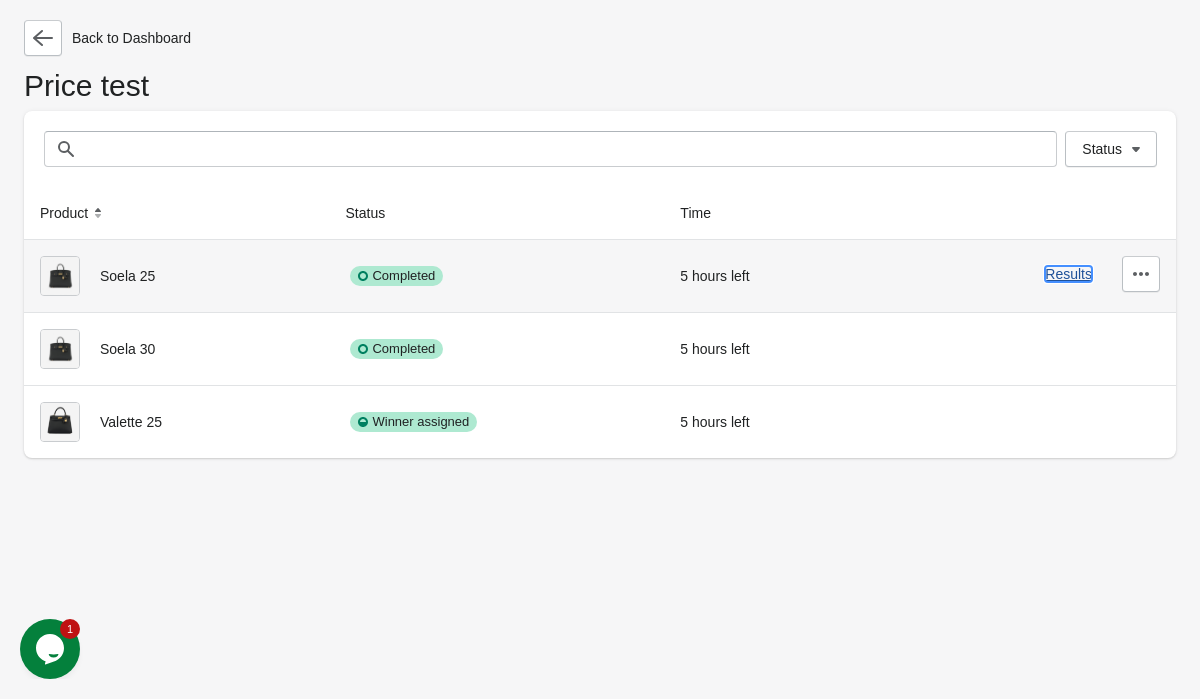 click on "Results" at bounding box center (1068, 274) 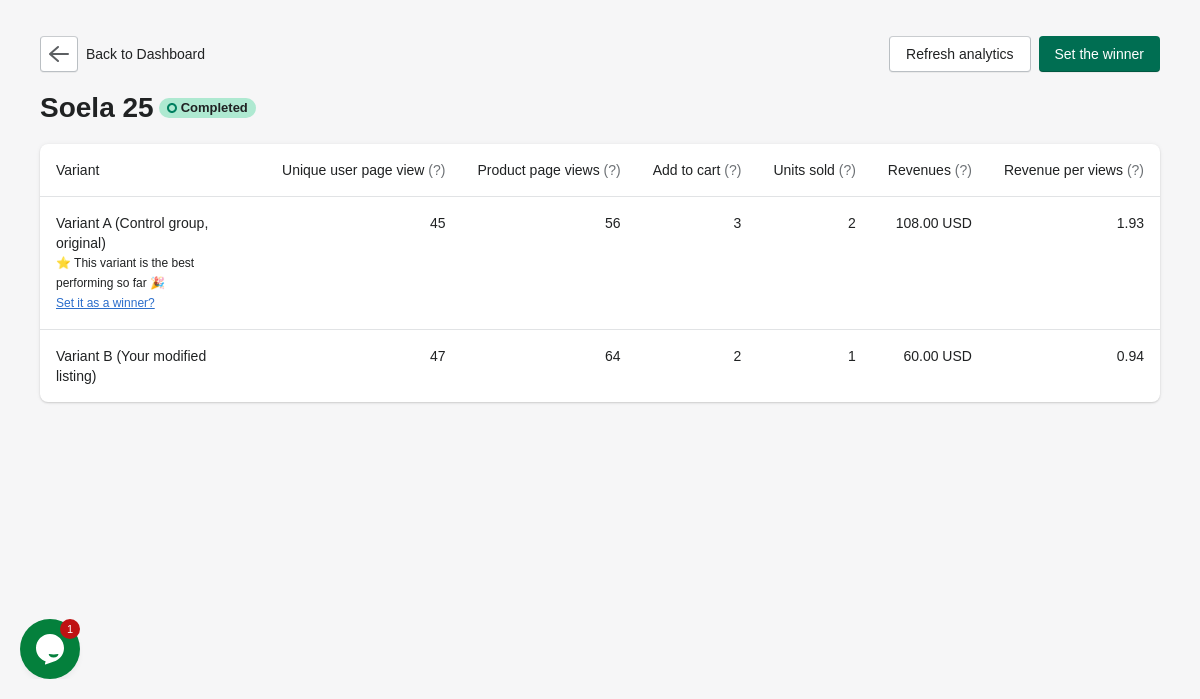 click on "Set the winner" at bounding box center [1100, 54] 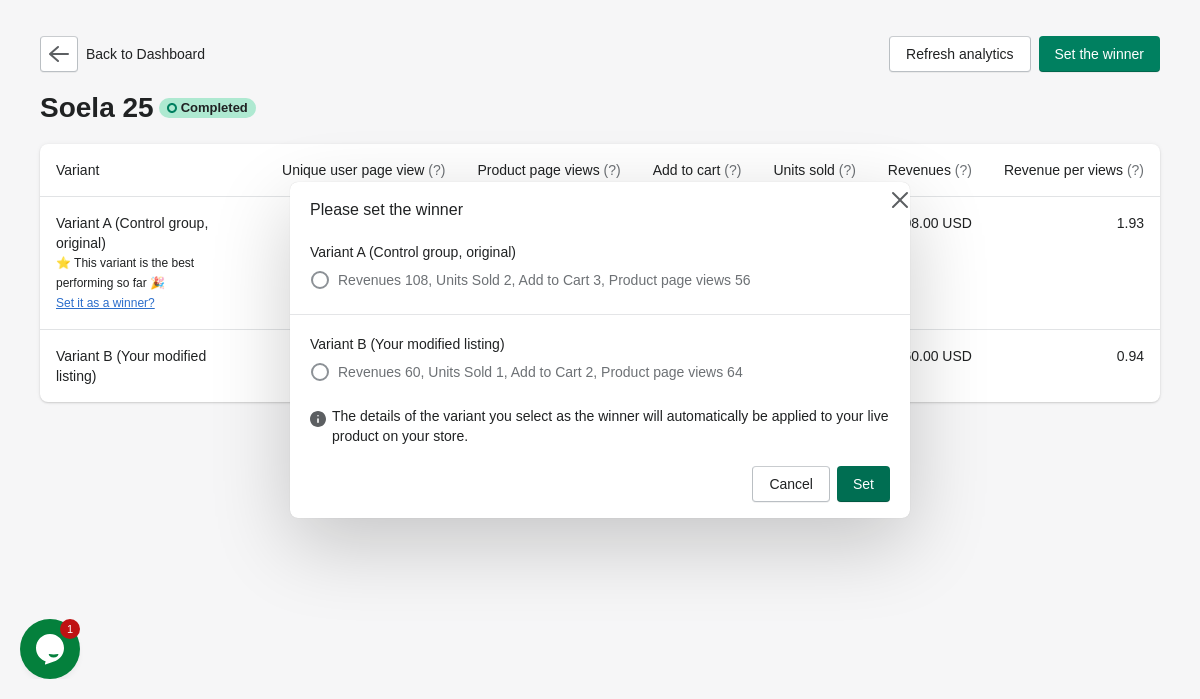 click on "Set" at bounding box center [863, 484] 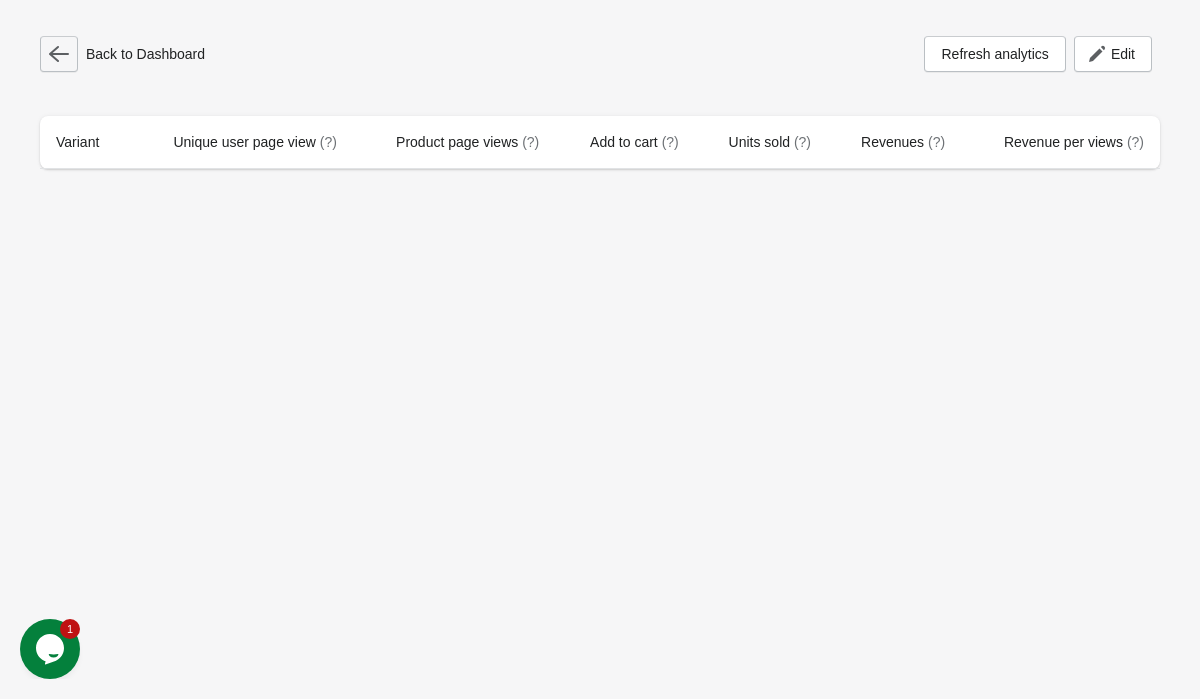 click at bounding box center (59, 54) 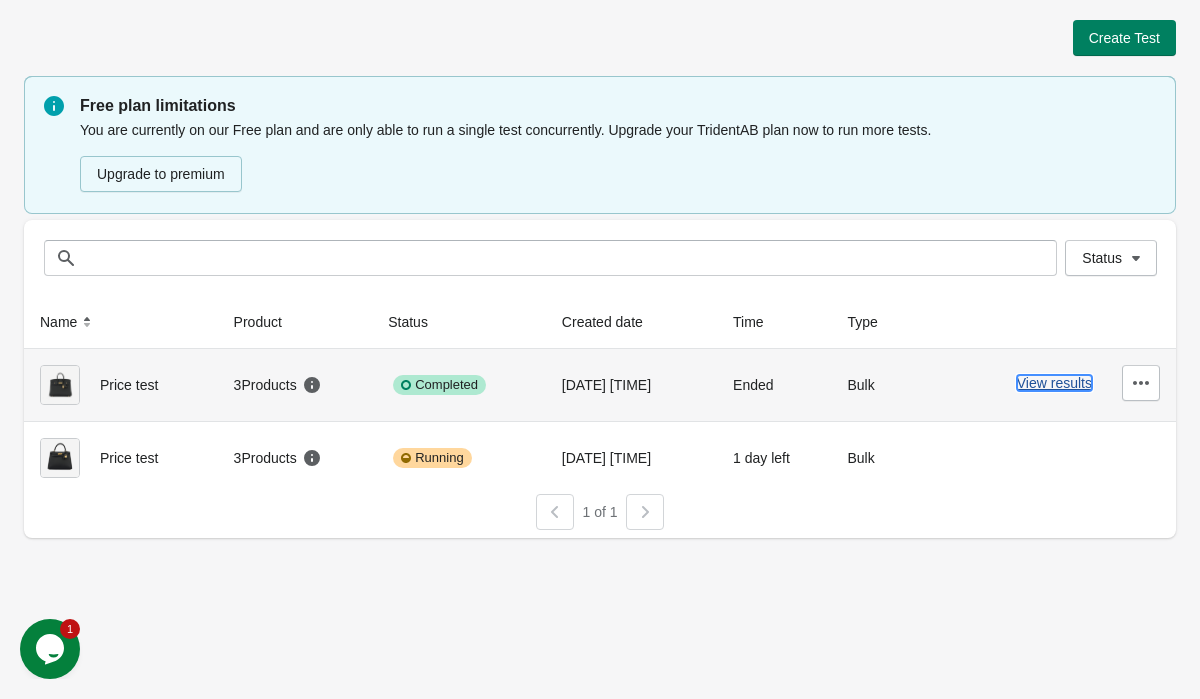 click on "View results" at bounding box center [1054, 383] 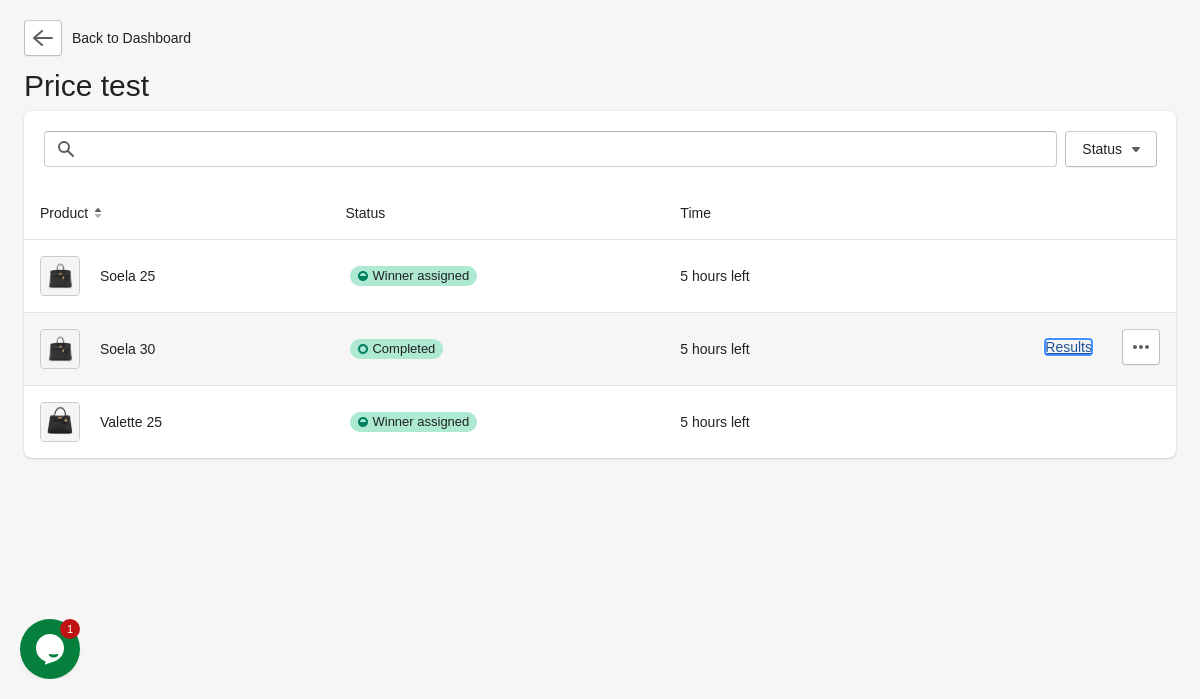click on "Results" at bounding box center [1068, 347] 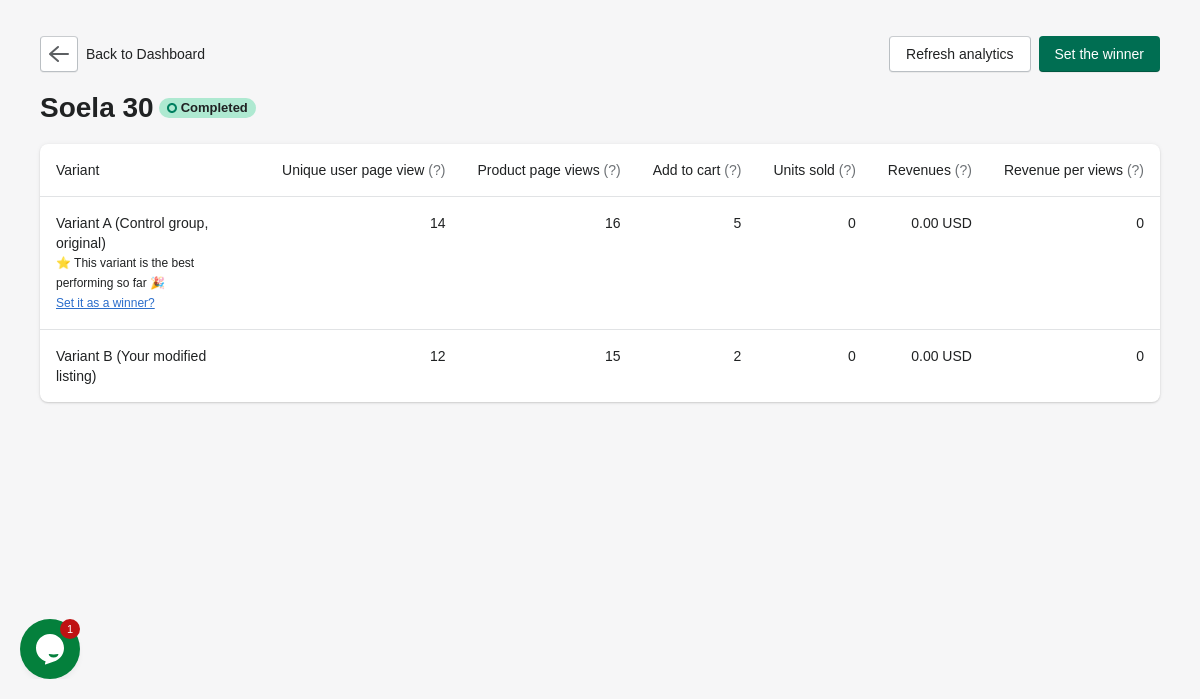 click on "Set the winner" at bounding box center [1100, 54] 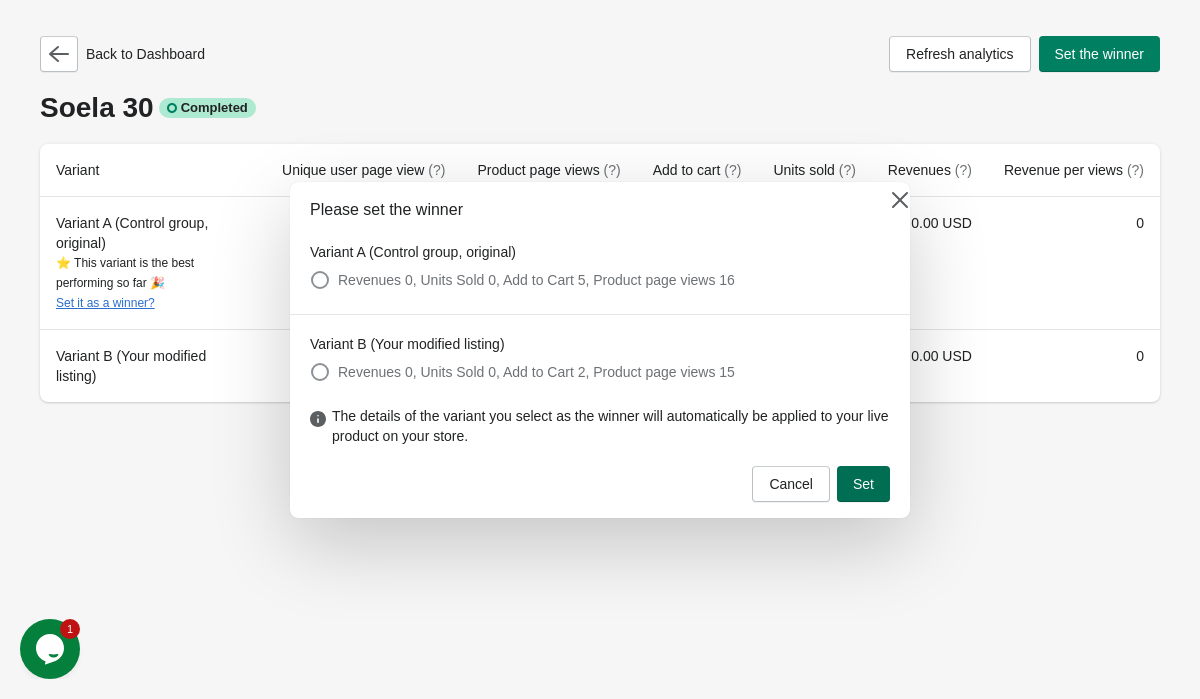 click on "Set" at bounding box center [863, 484] 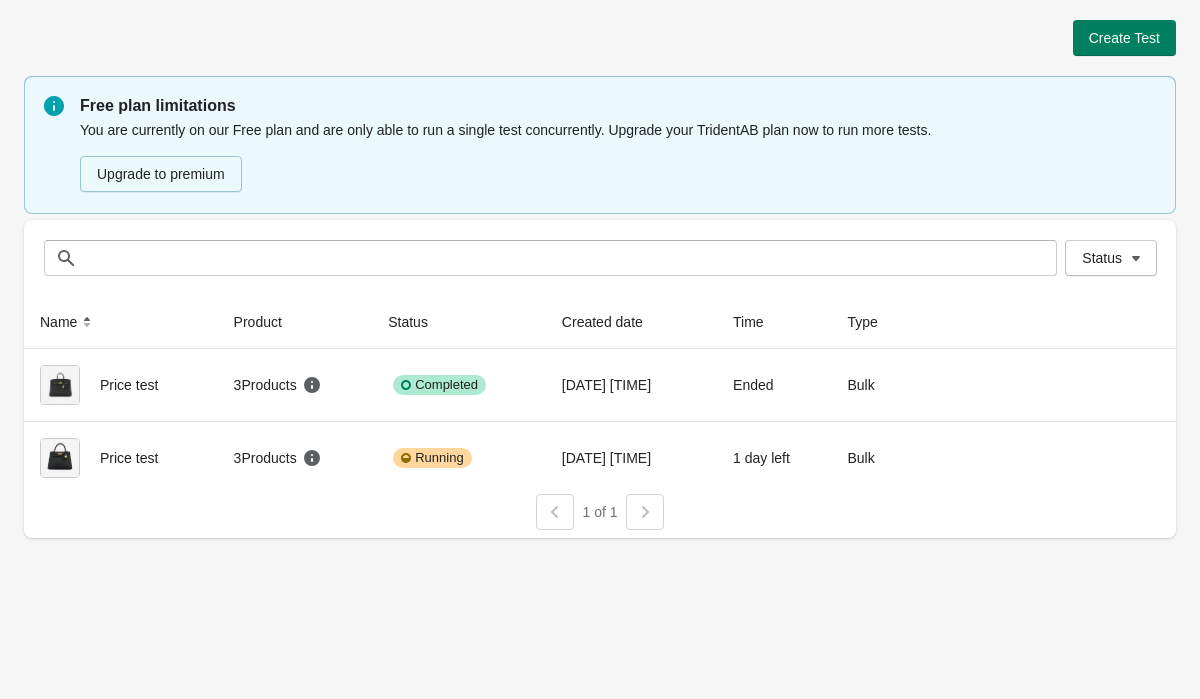 scroll, scrollTop: 0, scrollLeft: 0, axis: both 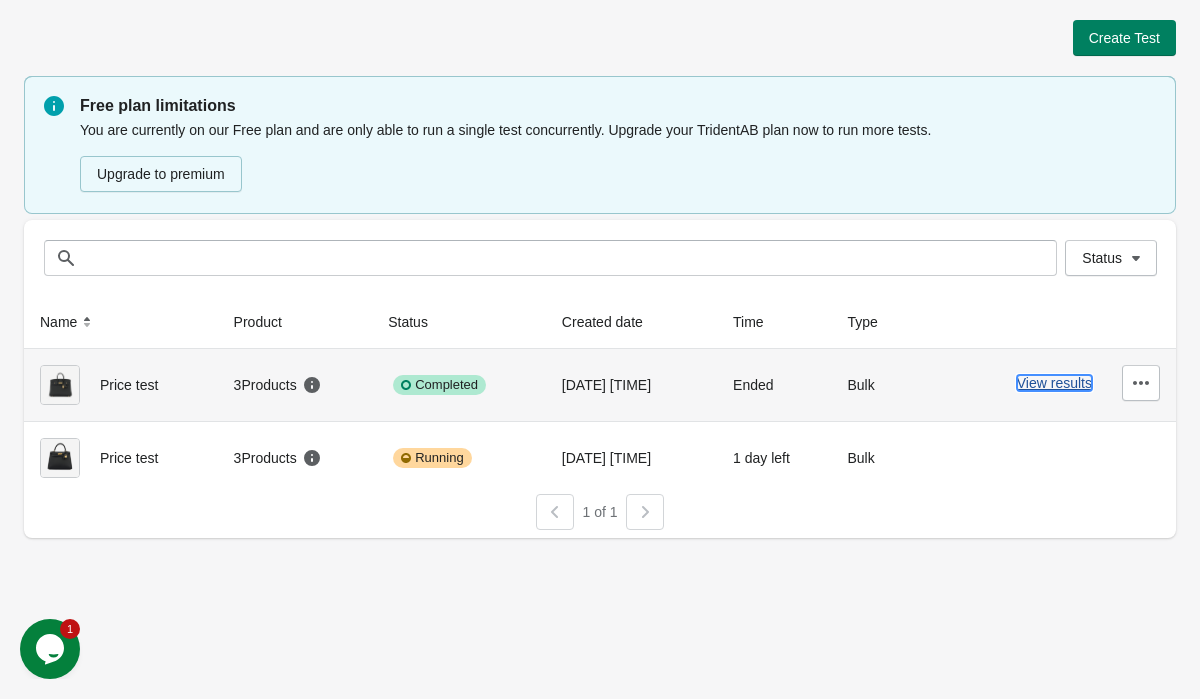 click on "View results" at bounding box center (1054, 383) 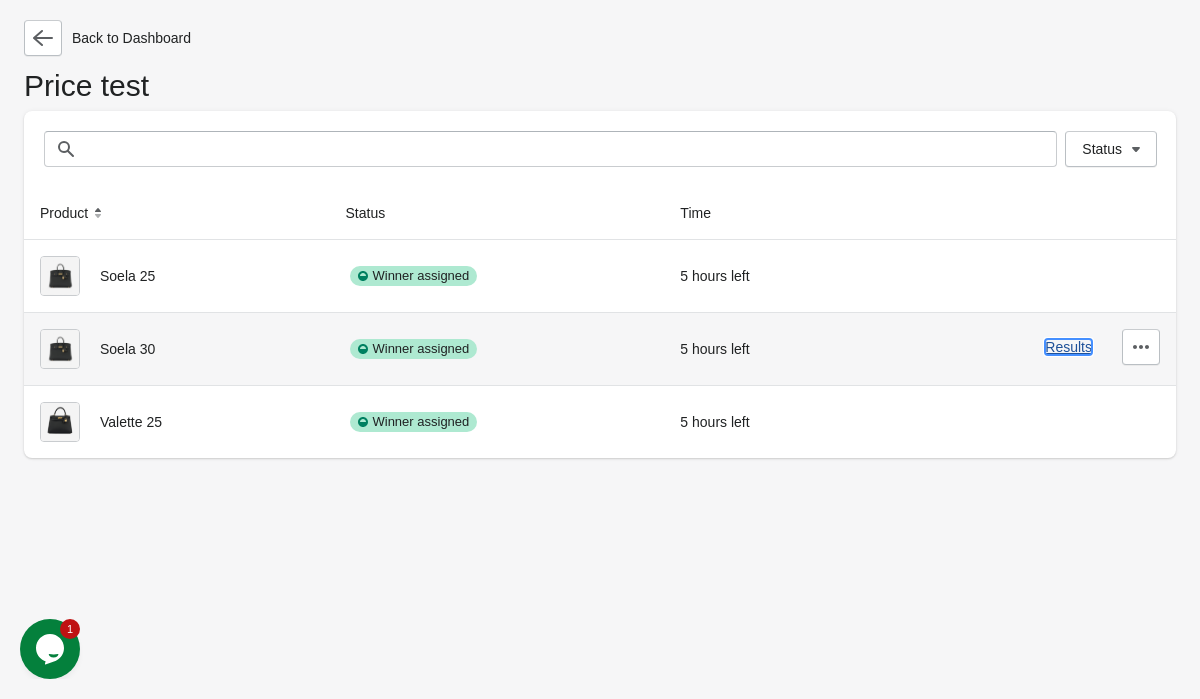 click on "Results" at bounding box center (1068, 347) 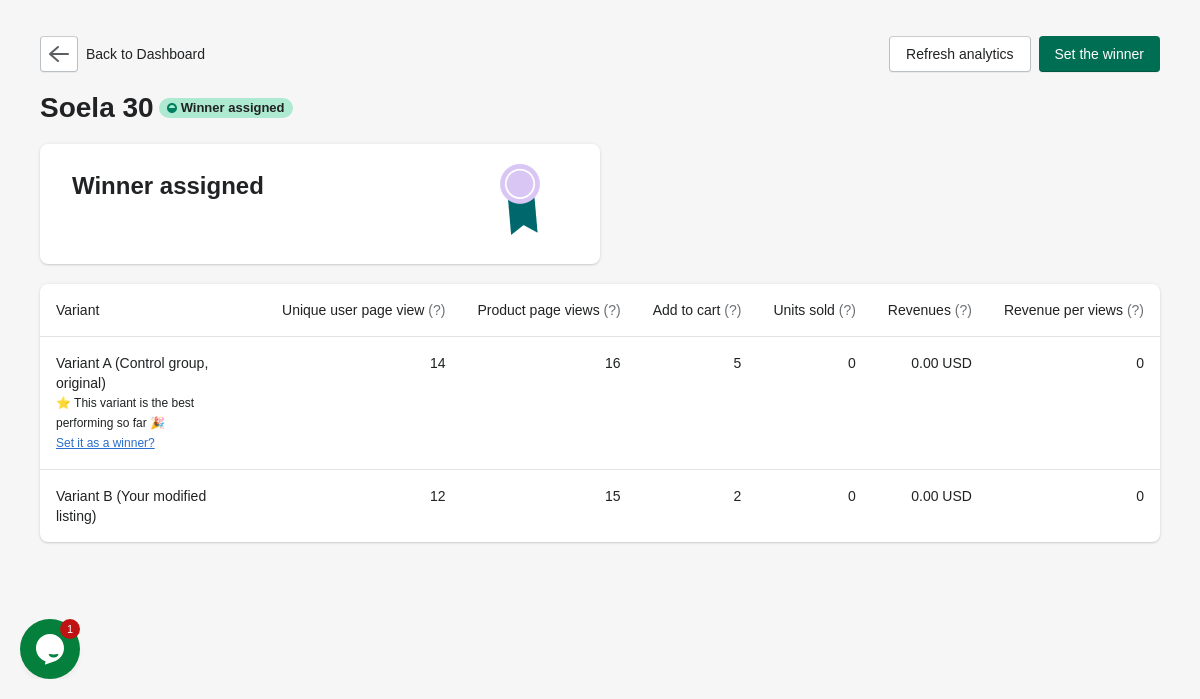 click on "Set the winner" at bounding box center [1100, 54] 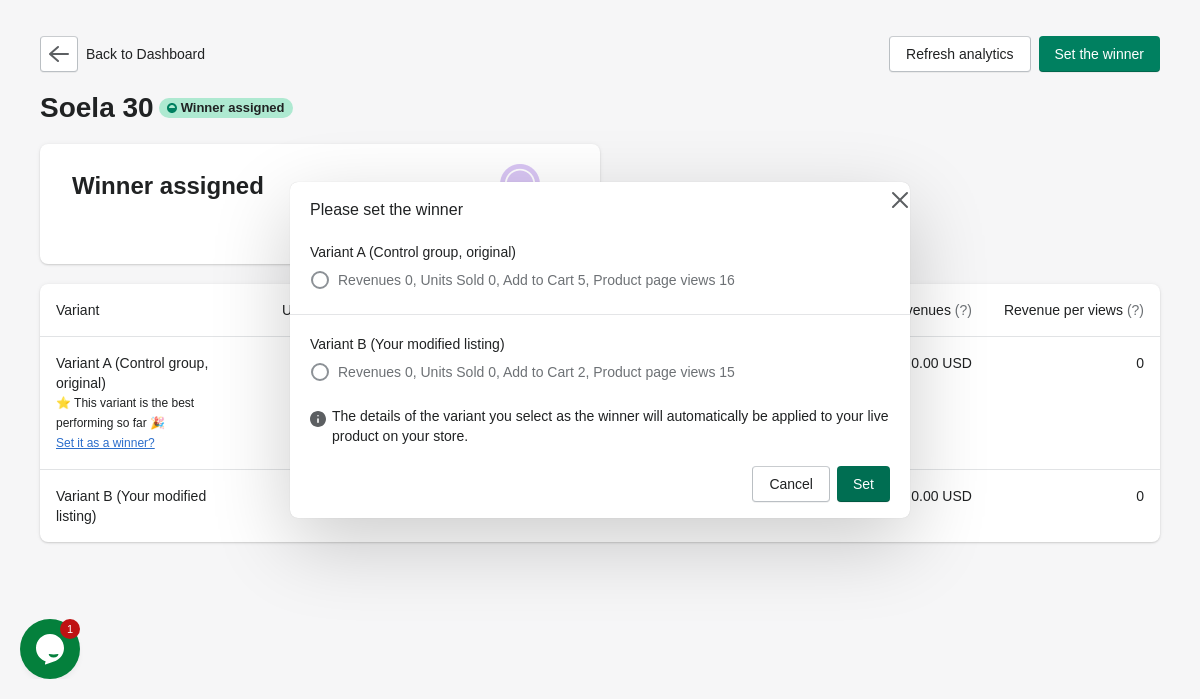 click on "Set" at bounding box center (863, 484) 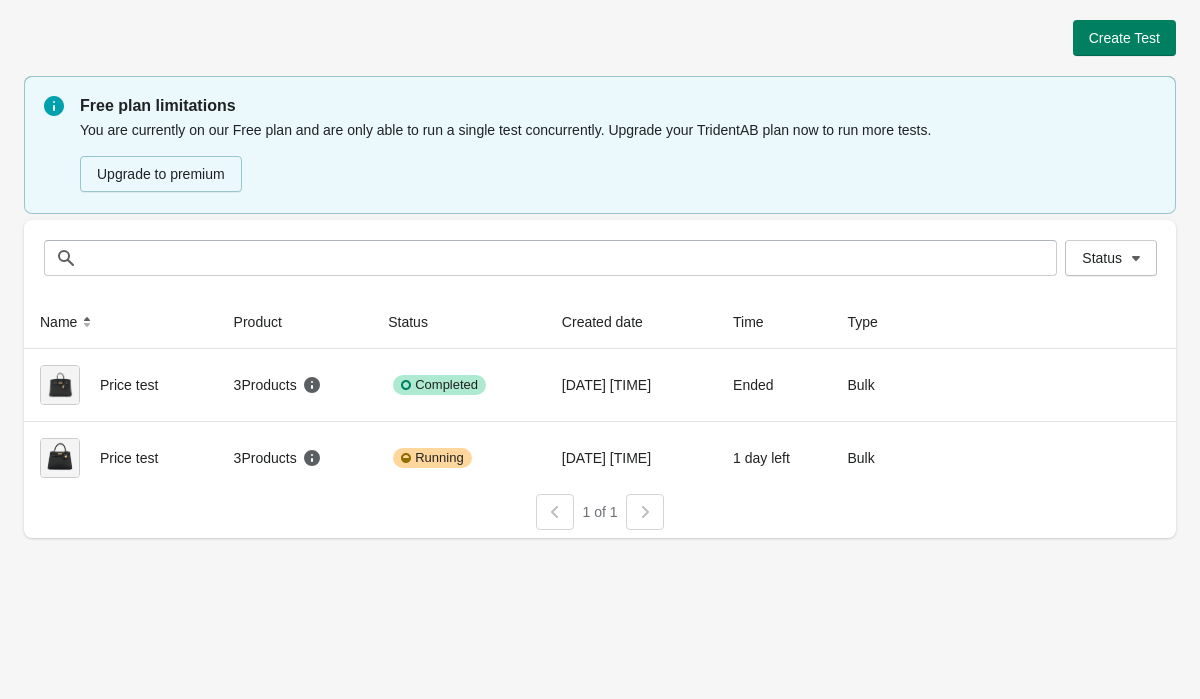 scroll, scrollTop: 0, scrollLeft: 0, axis: both 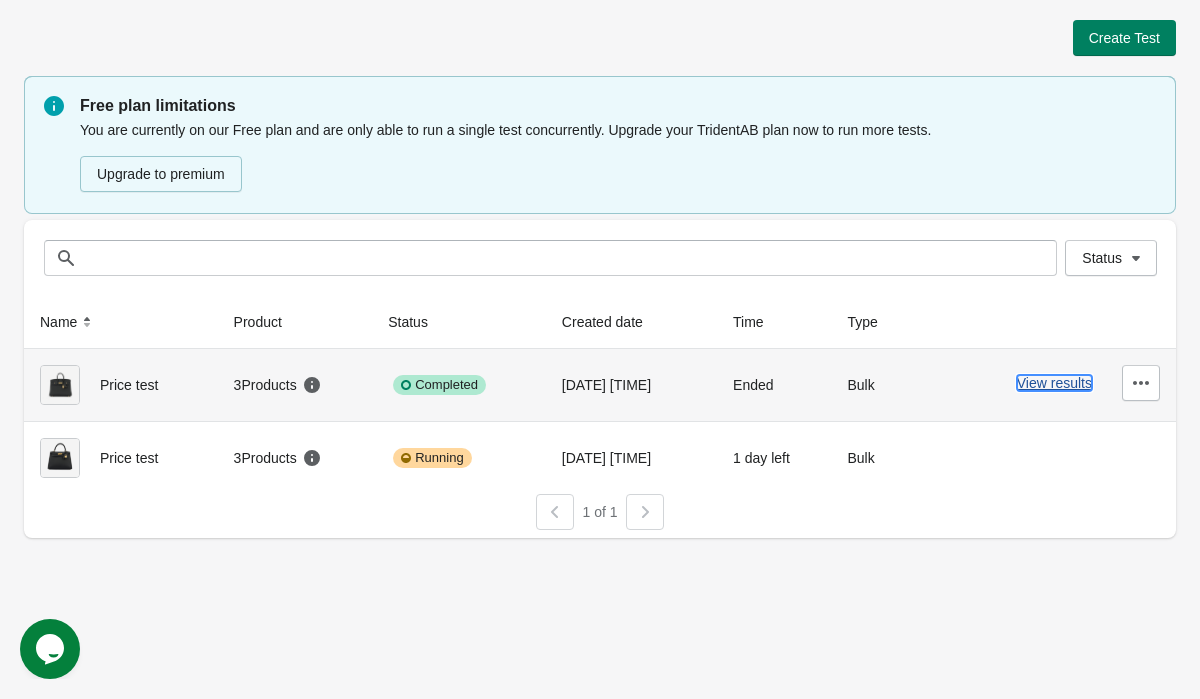 click on "View results" at bounding box center [1054, 383] 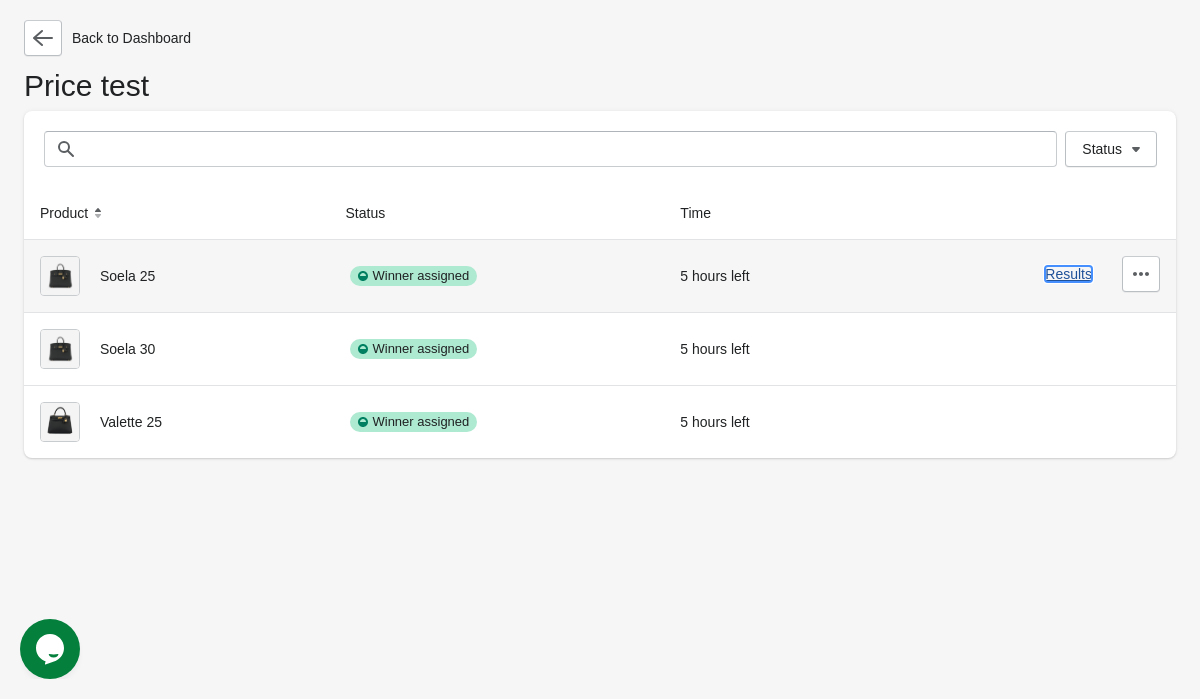 click on "Results" at bounding box center [1068, 274] 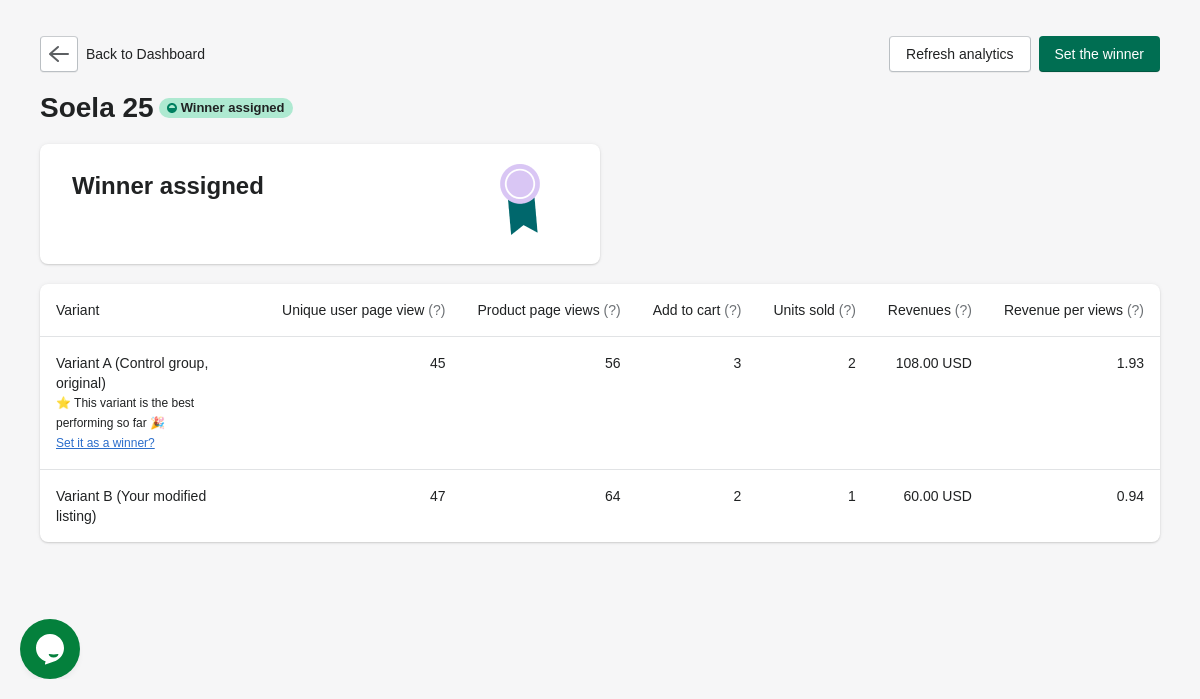 click on "Set the winner" at bounding box center (1100, 54) 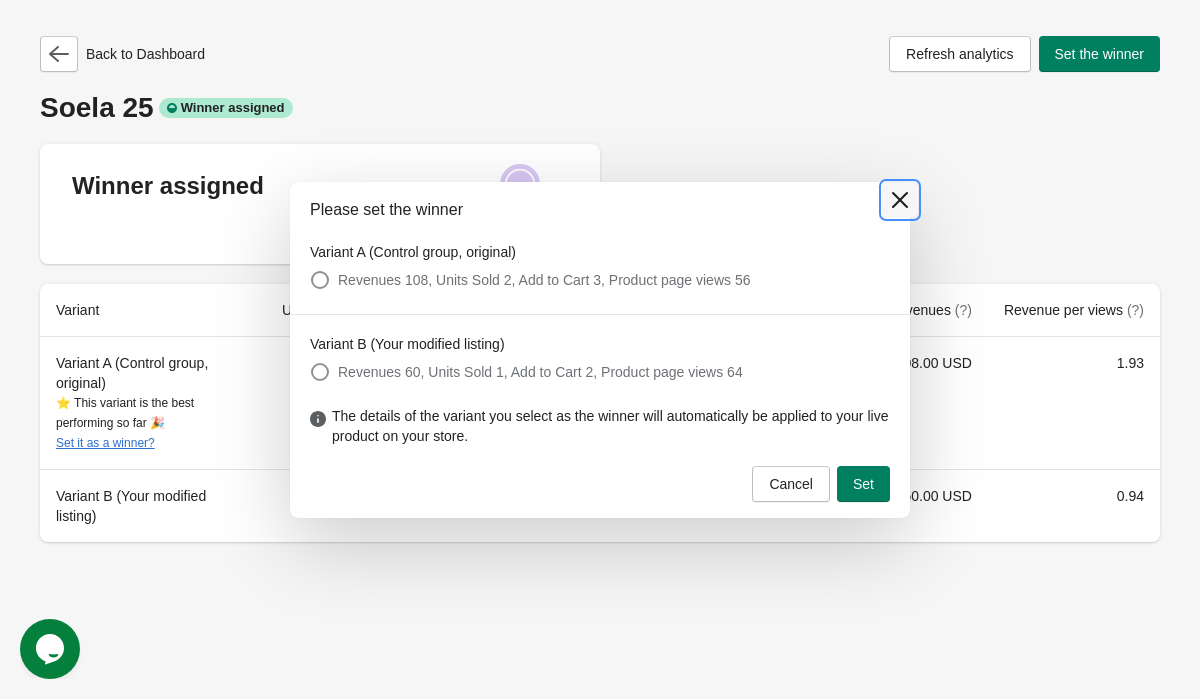 click 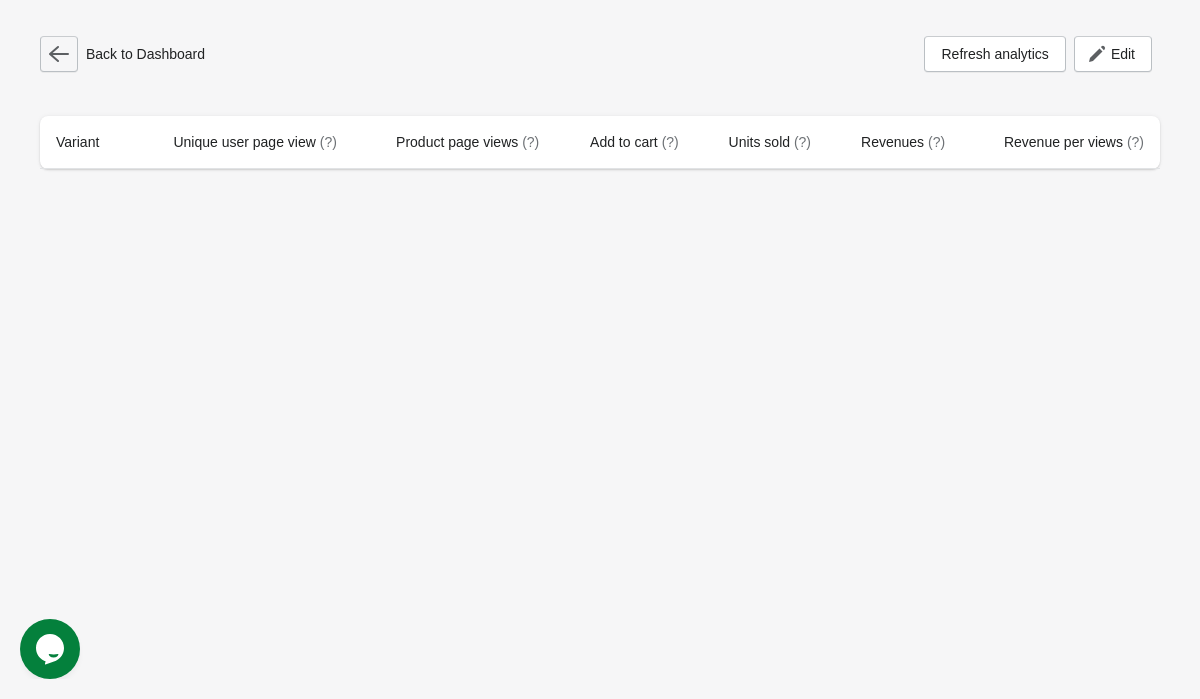 click 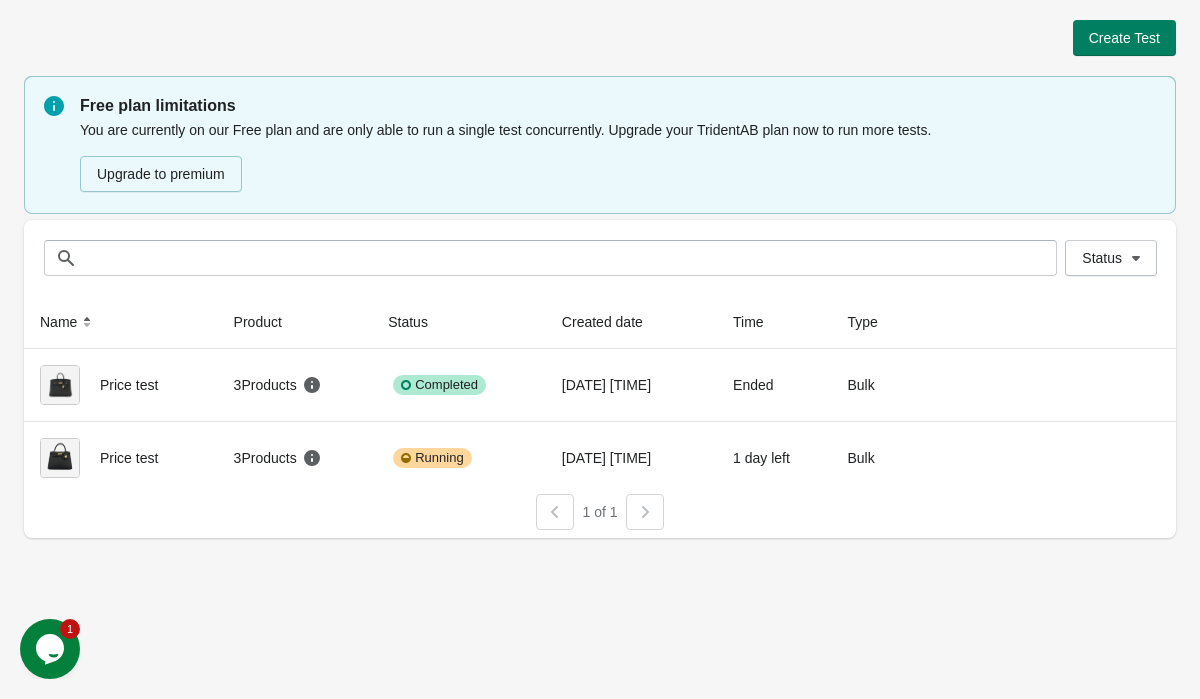 scroll, scrollTop: 0, scrollLeft: 0, axis: both 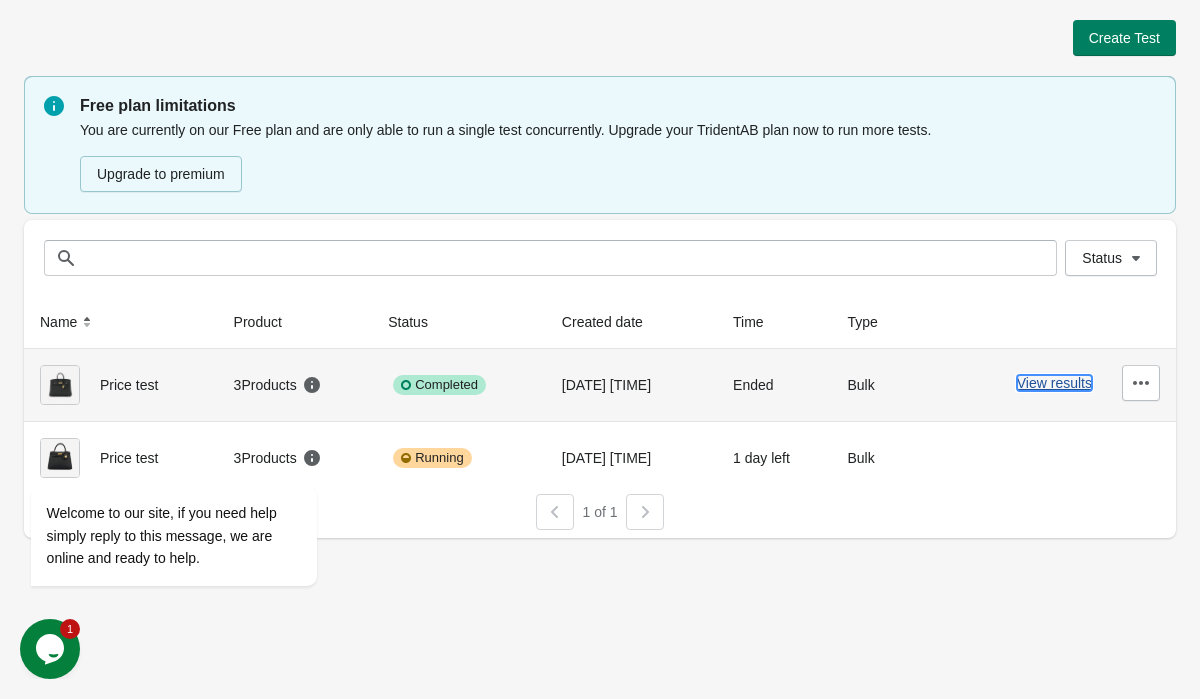 click on "View results" at bounding box center (1054, 383) 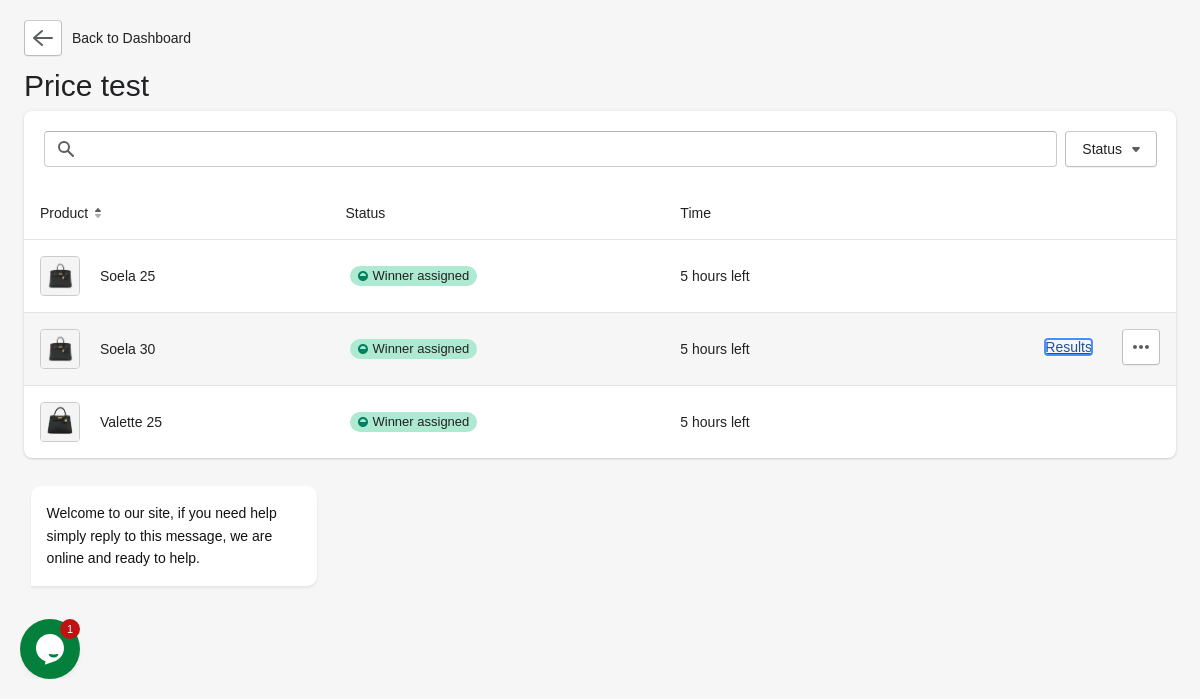 click on "Results" at bounding box center [1068, 347] 